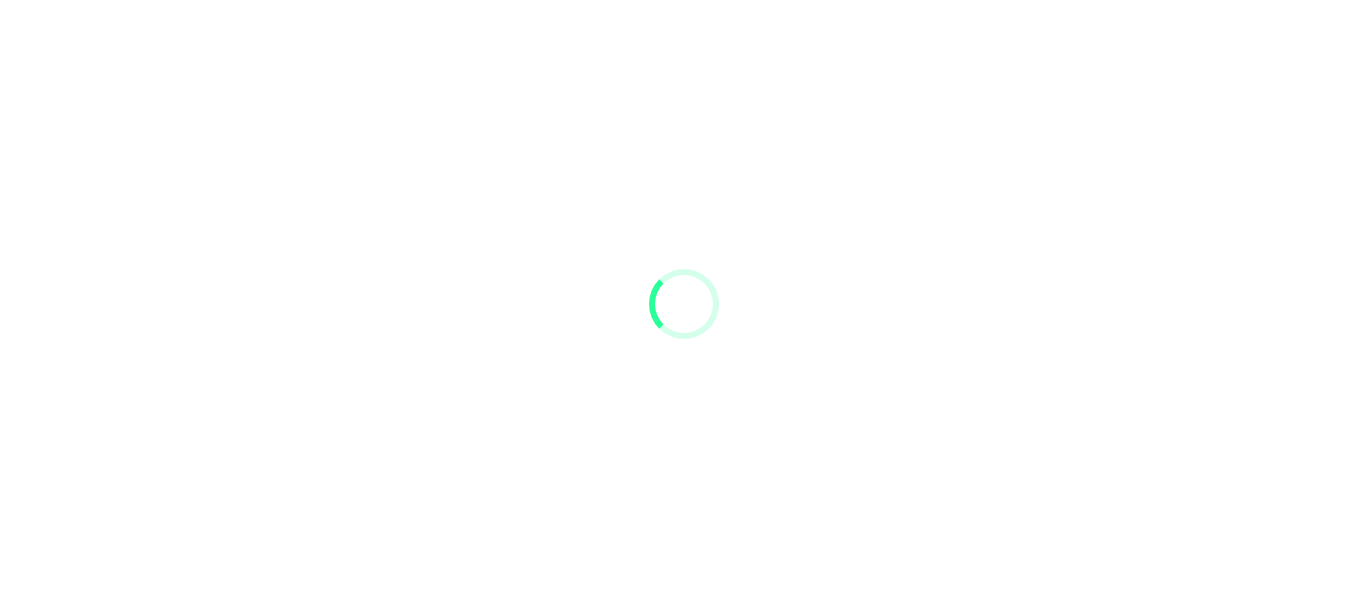 scroll, scrollTop: 0, scrollLeft: 0, axis: both 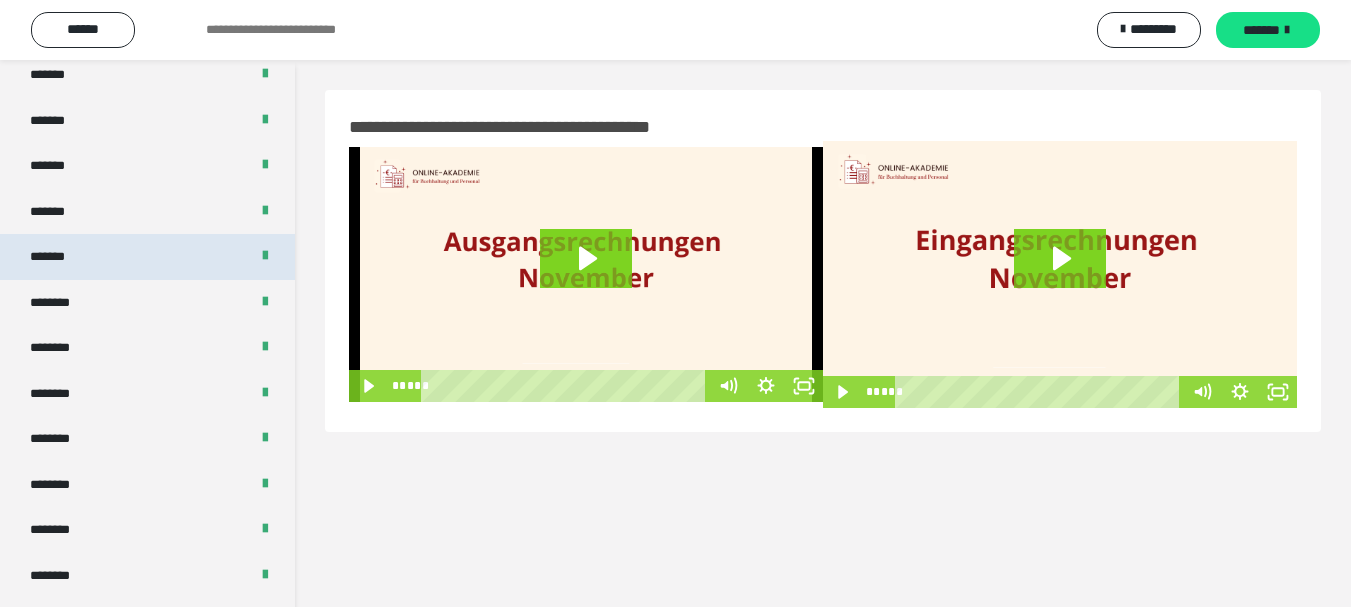 click on "*******" at bounding box center (58, 257) 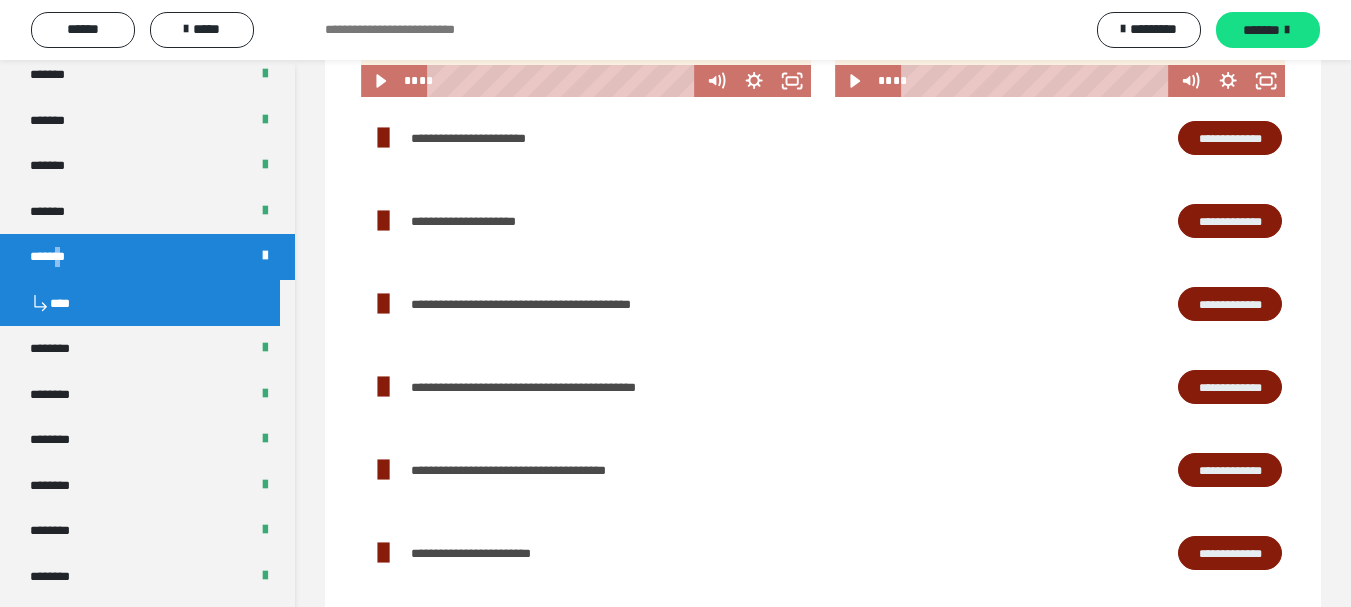 scroll, scrollTop: 2005, scrollLeft: 0, axis: vertical 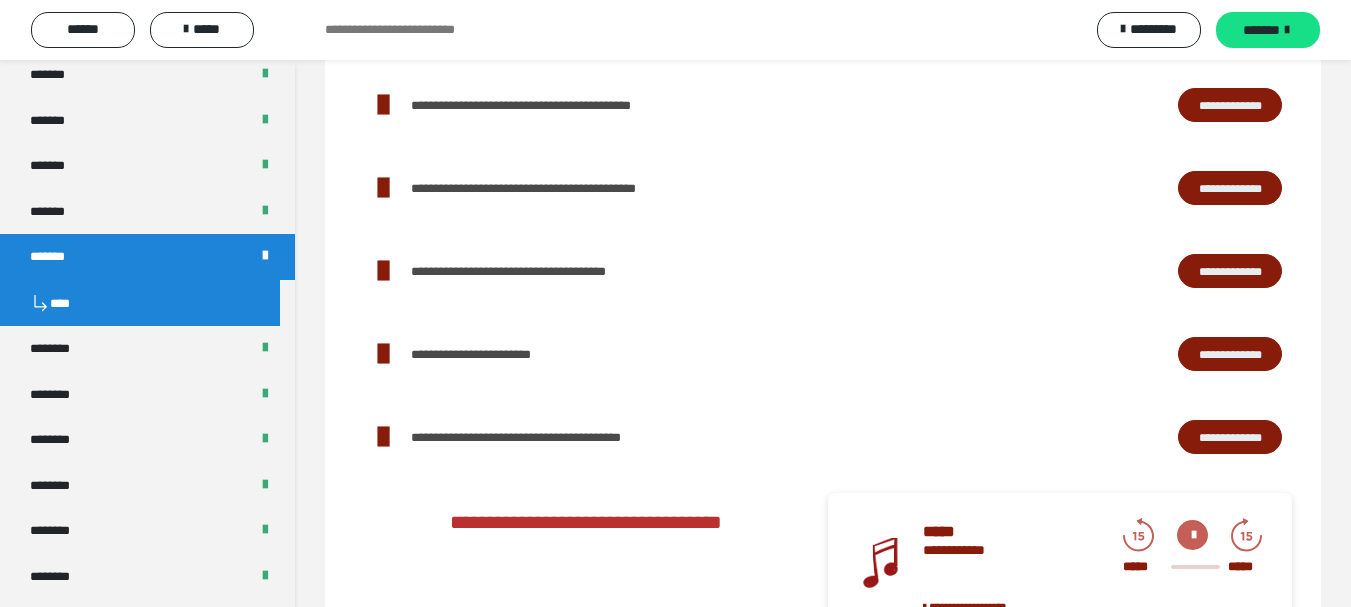 click on "**********" at bounding box center (493, 354) 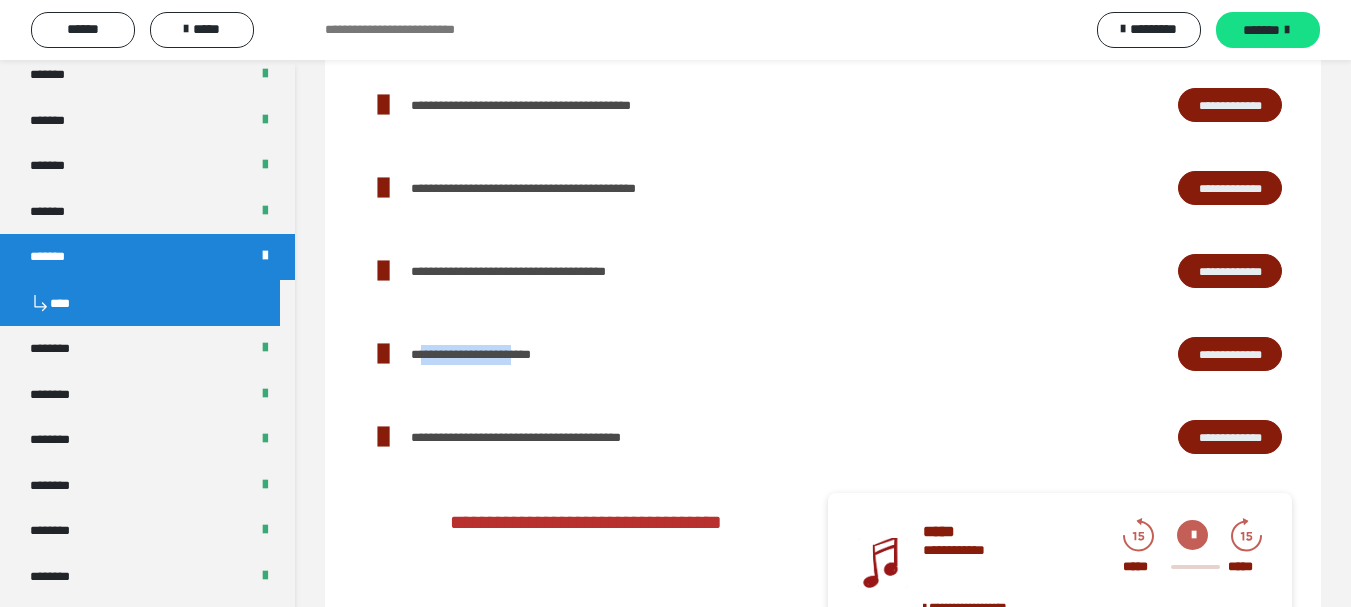 click on "**********" at bounding box center [493, 354] 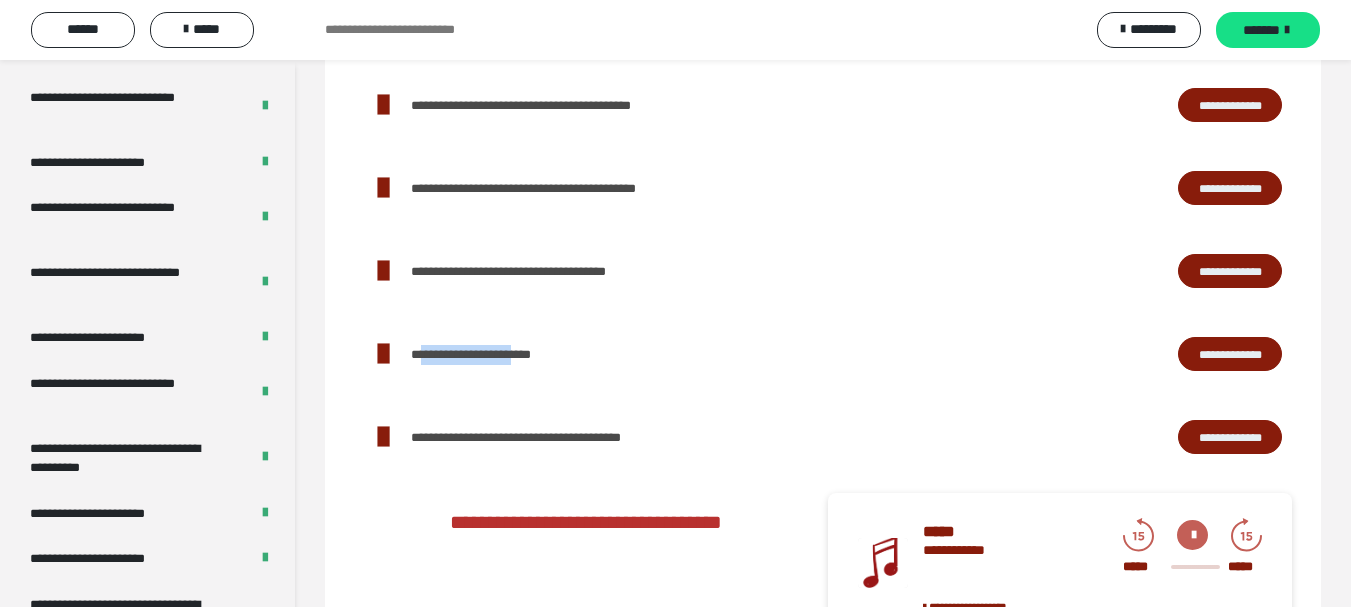 scroll, scrollTop: 4129, scrollLeft: 0, axis: vertical 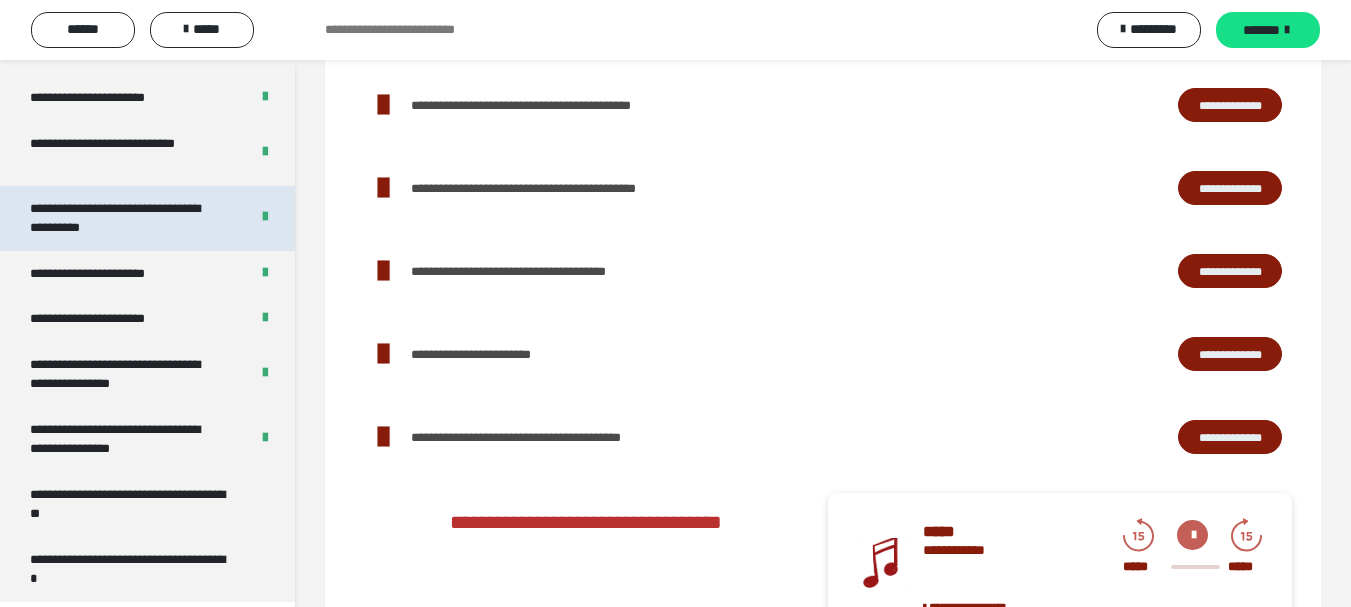 click on "**********" at bounding box center [124, 218] 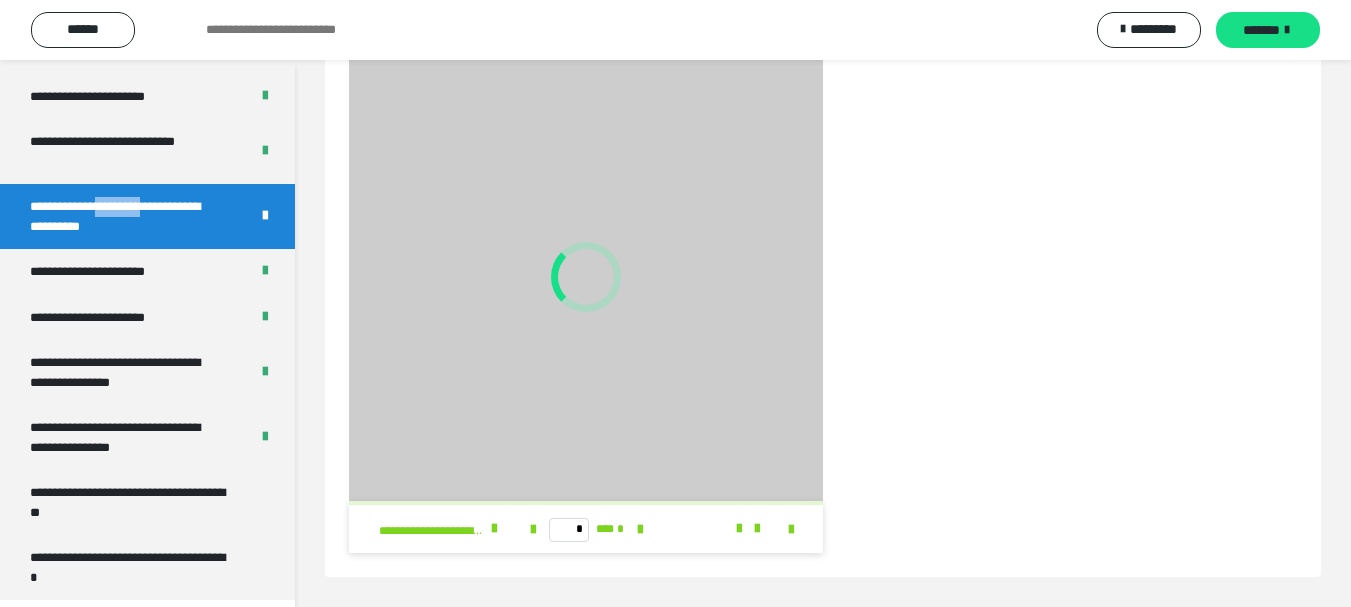 scroll, scrollTop: 588, scrollLeft: 0, axis: vertical 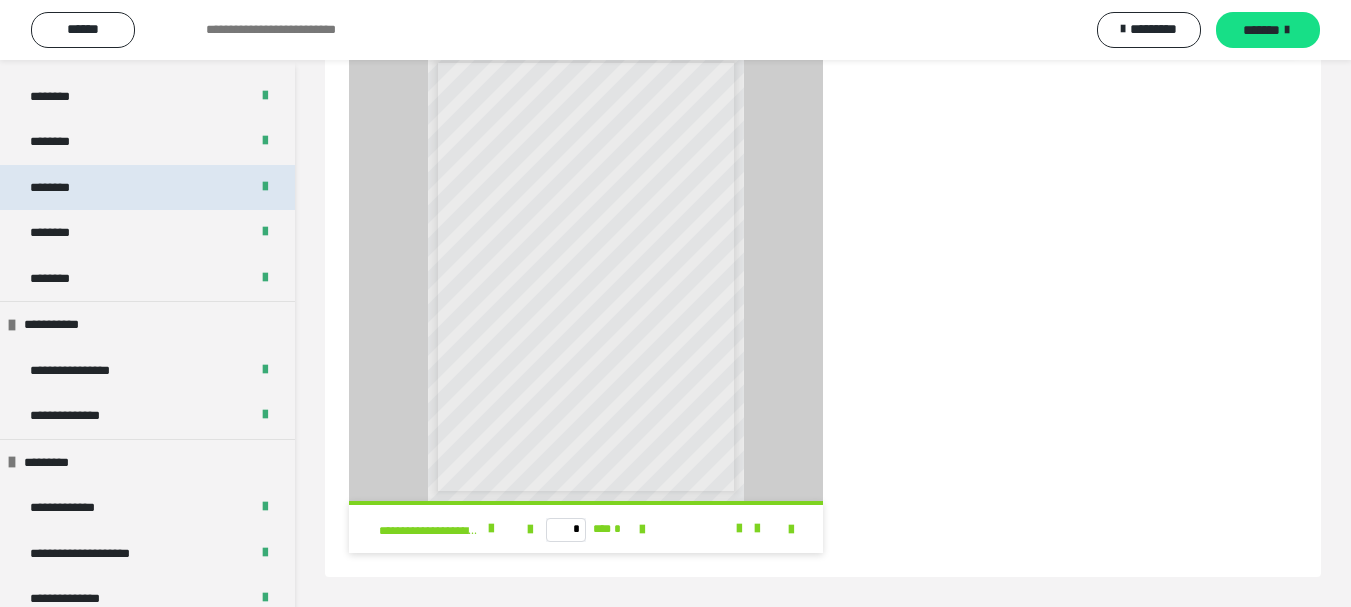 click on "********" at bounding box center [147, 188] 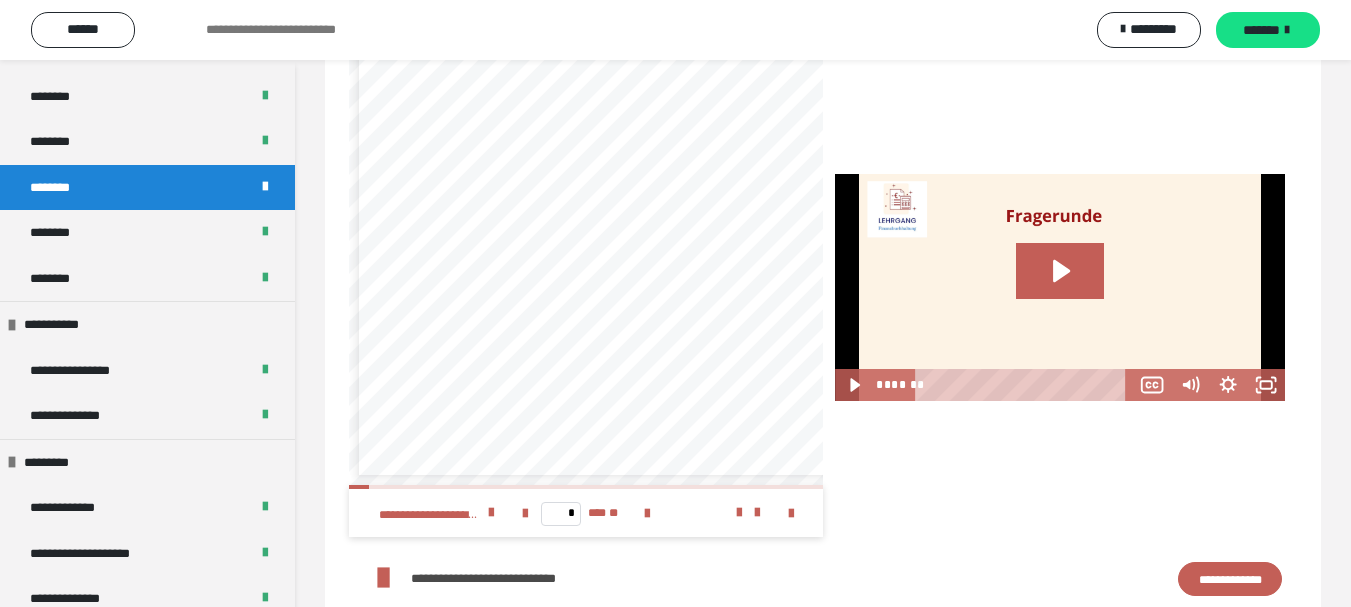 scroll, scrollTop: 2643, scrollLeft: 0, axis: vertical 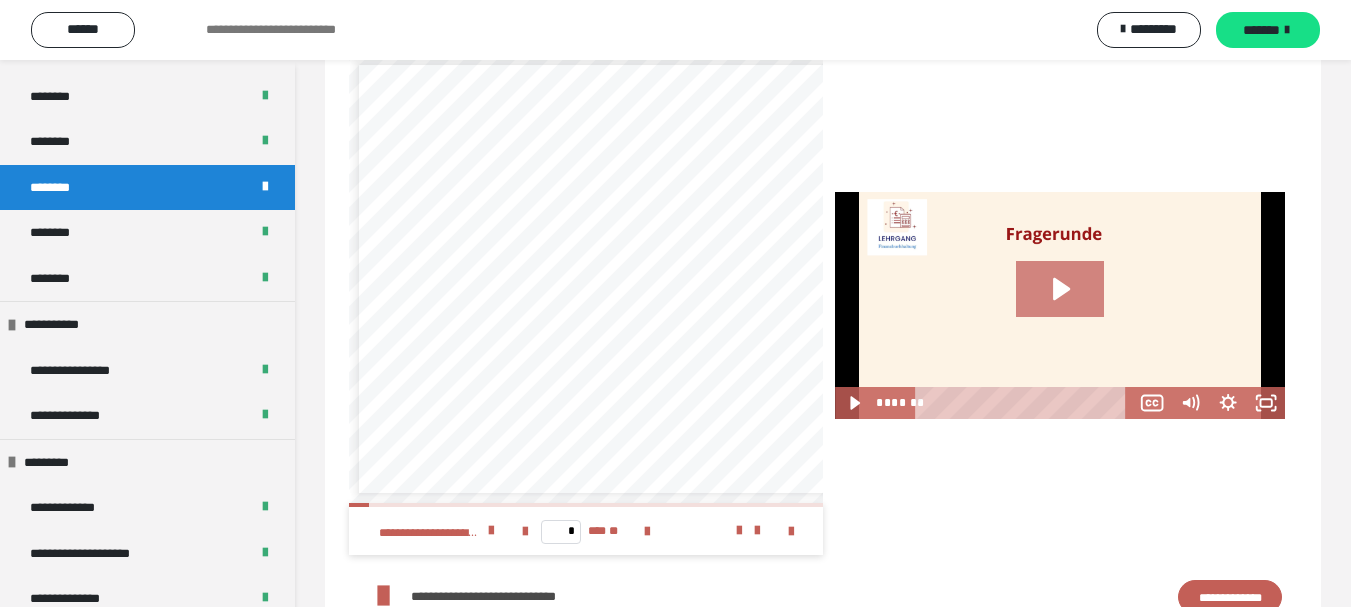 click 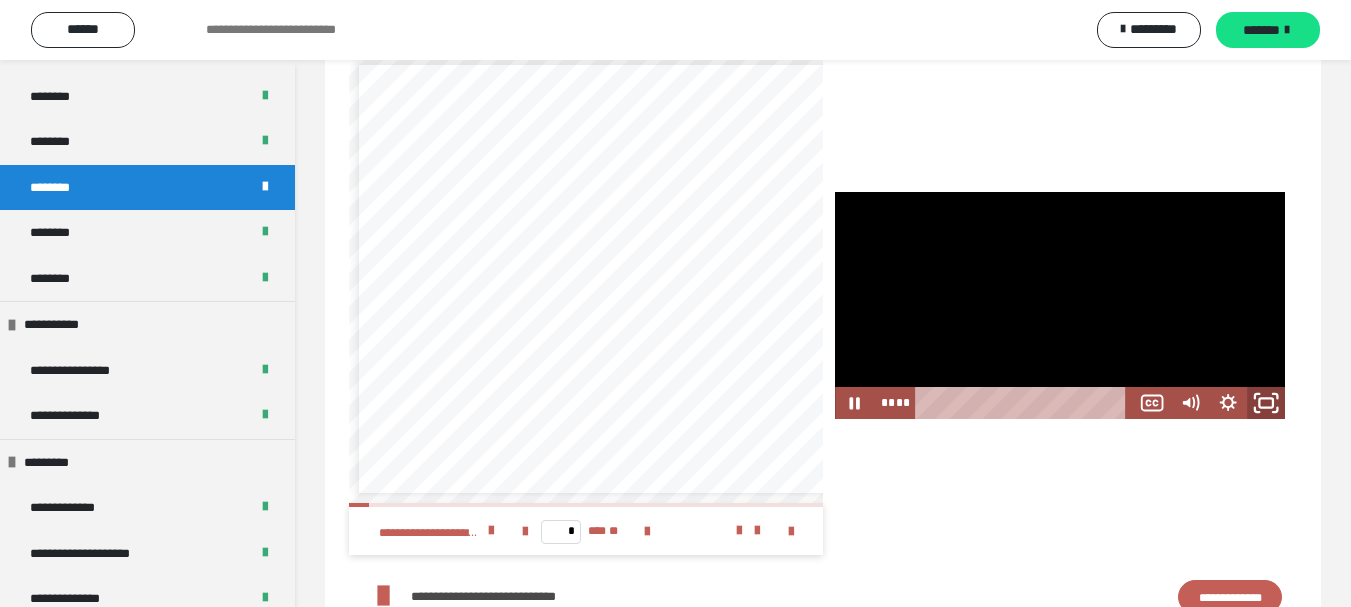 click 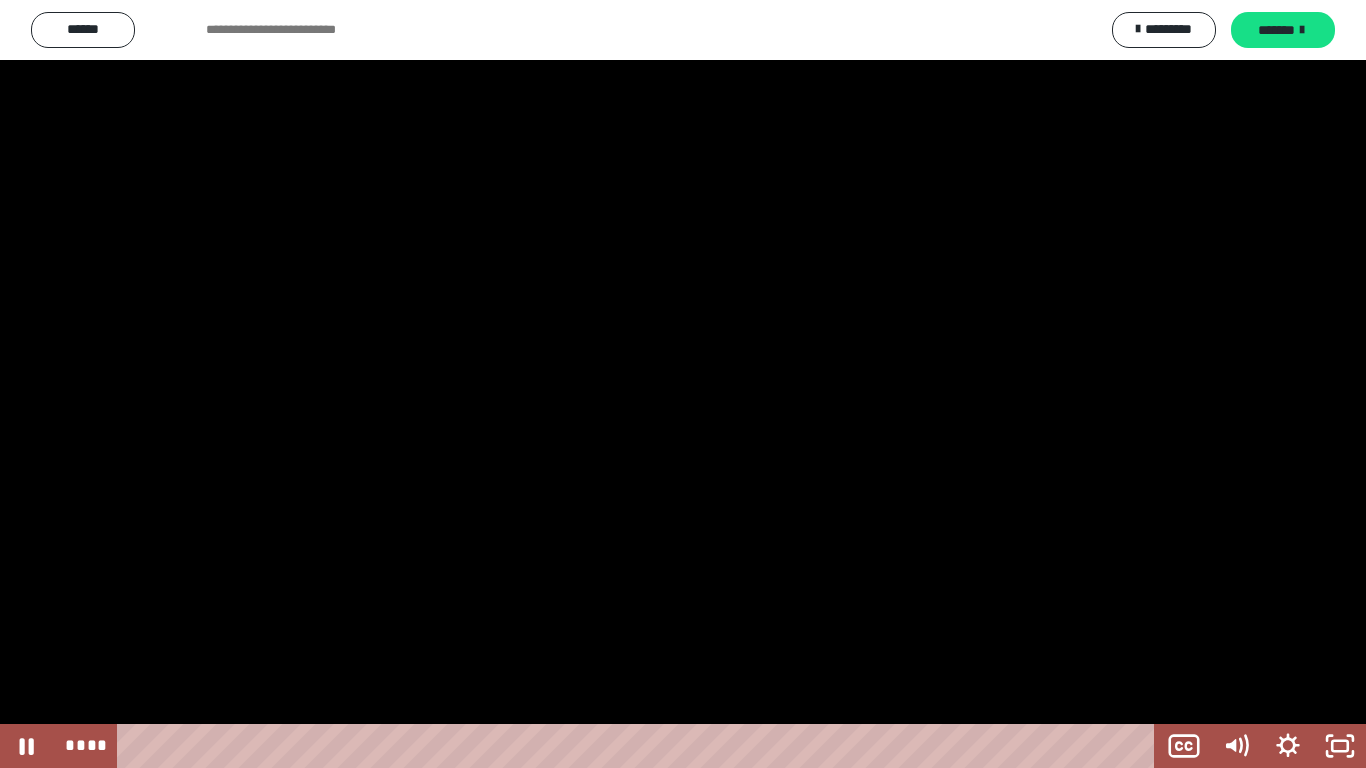 click at bounding box center [683, 384] 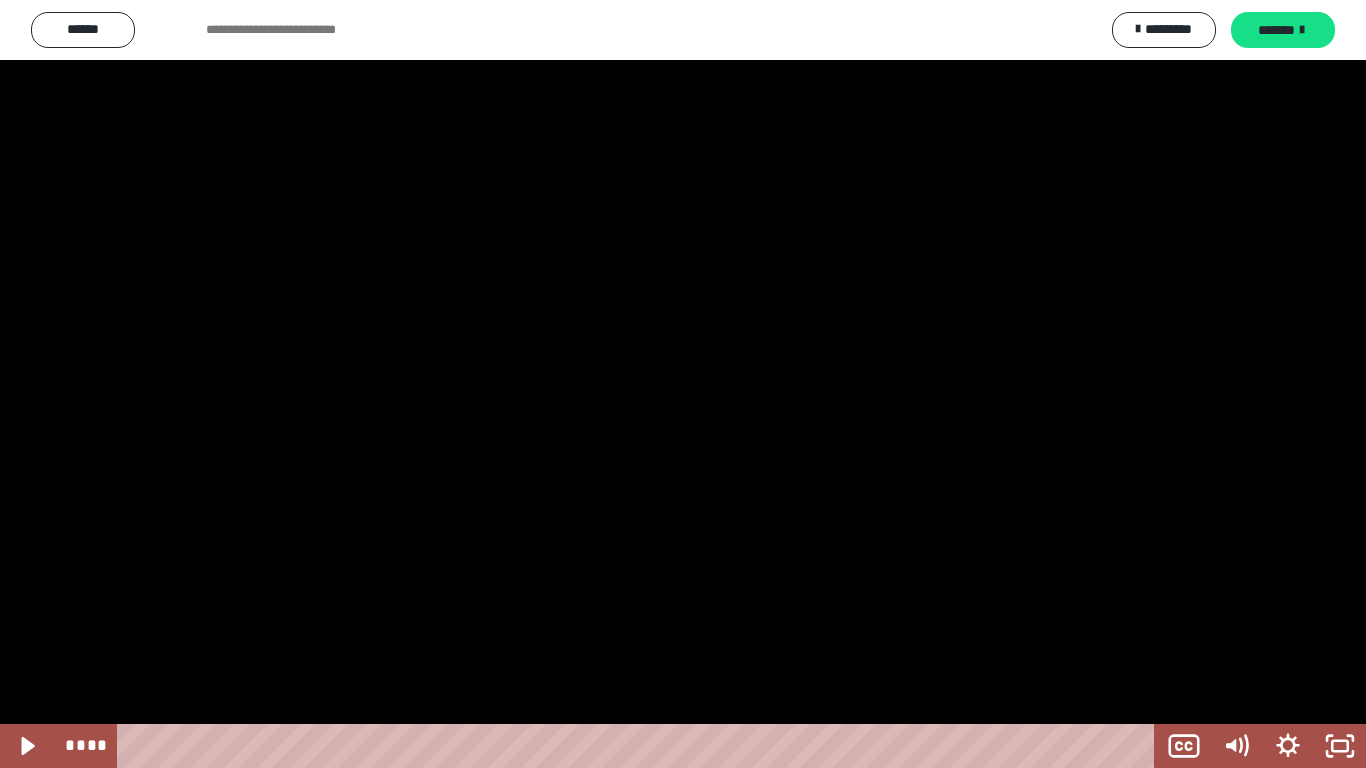 click at bounding box center [683, 384] 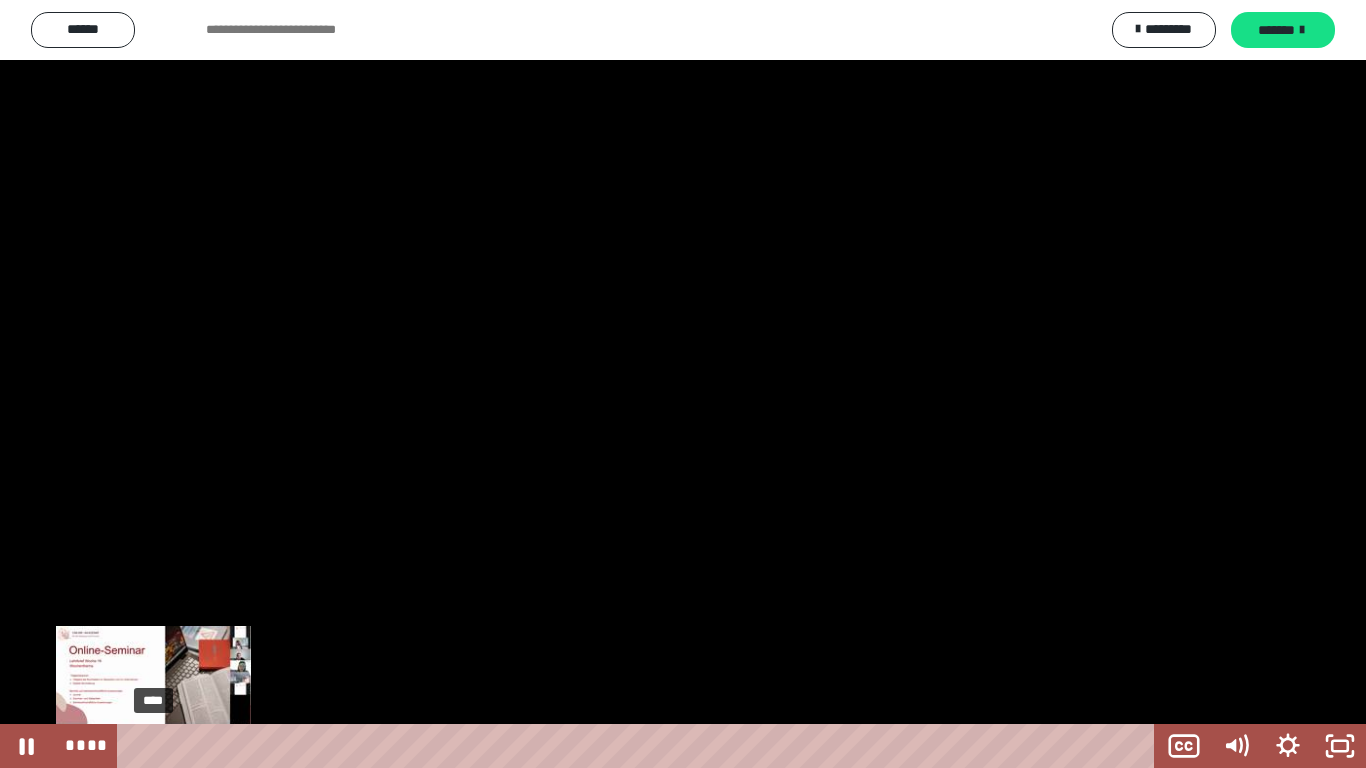 click on "****" at bounding box center (640, 746) 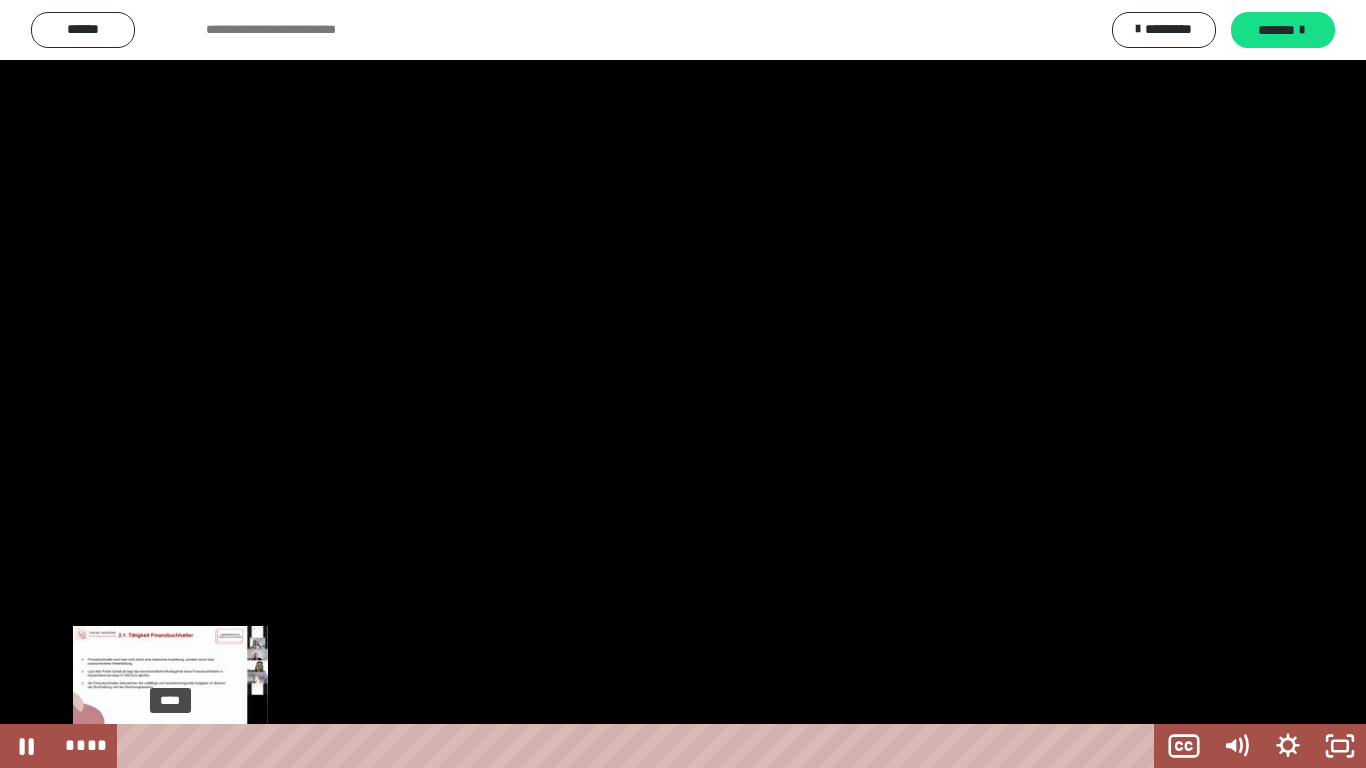 click on "****" at bounding box center [640, 746] 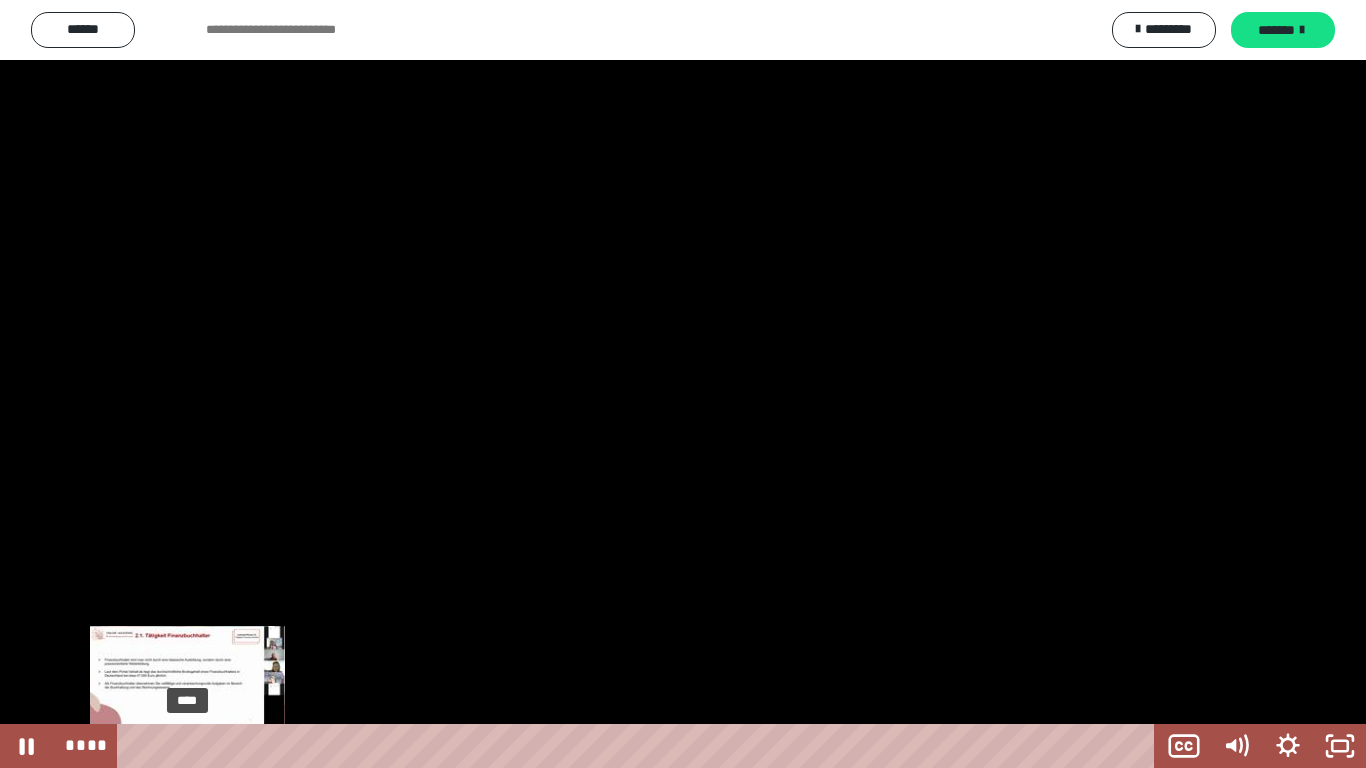 click on "****" at bounding box center (640, 746) 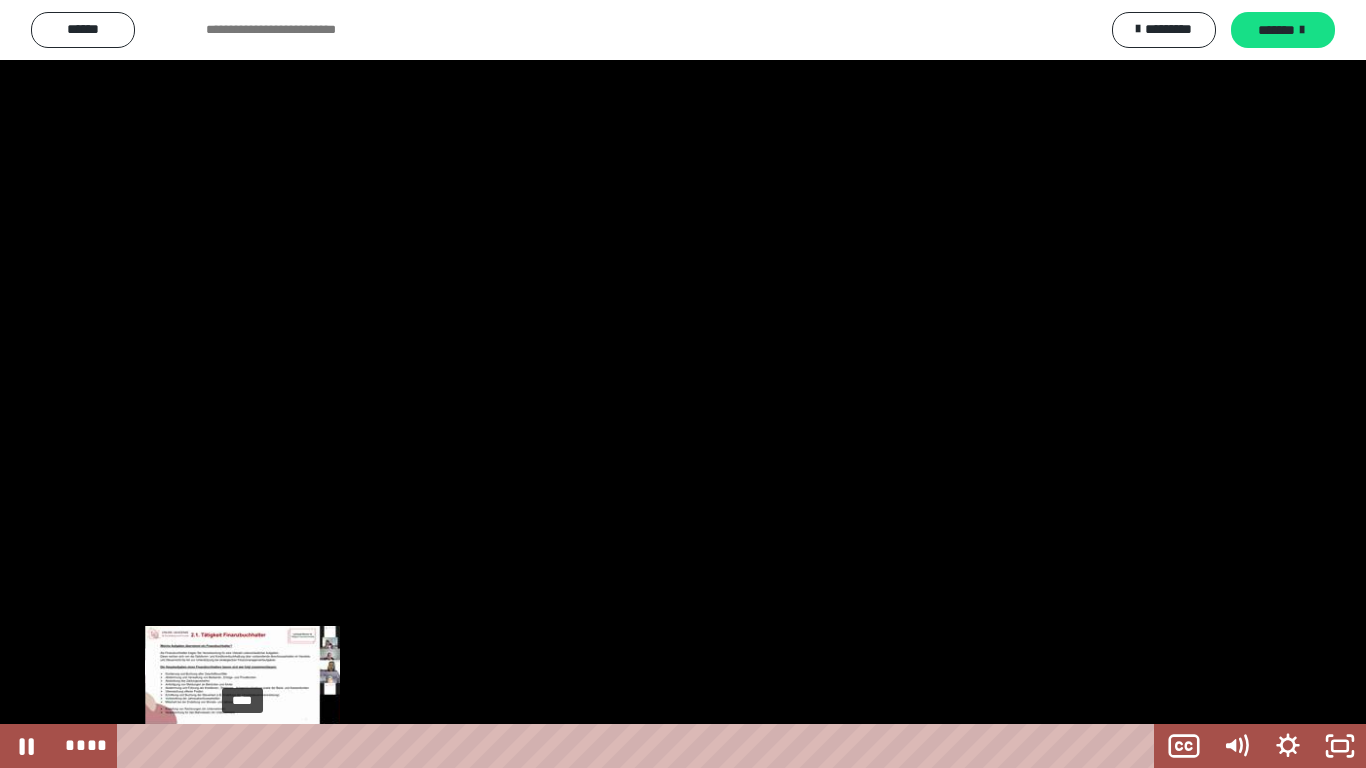 click on "****" at bounding box center [640, 746] 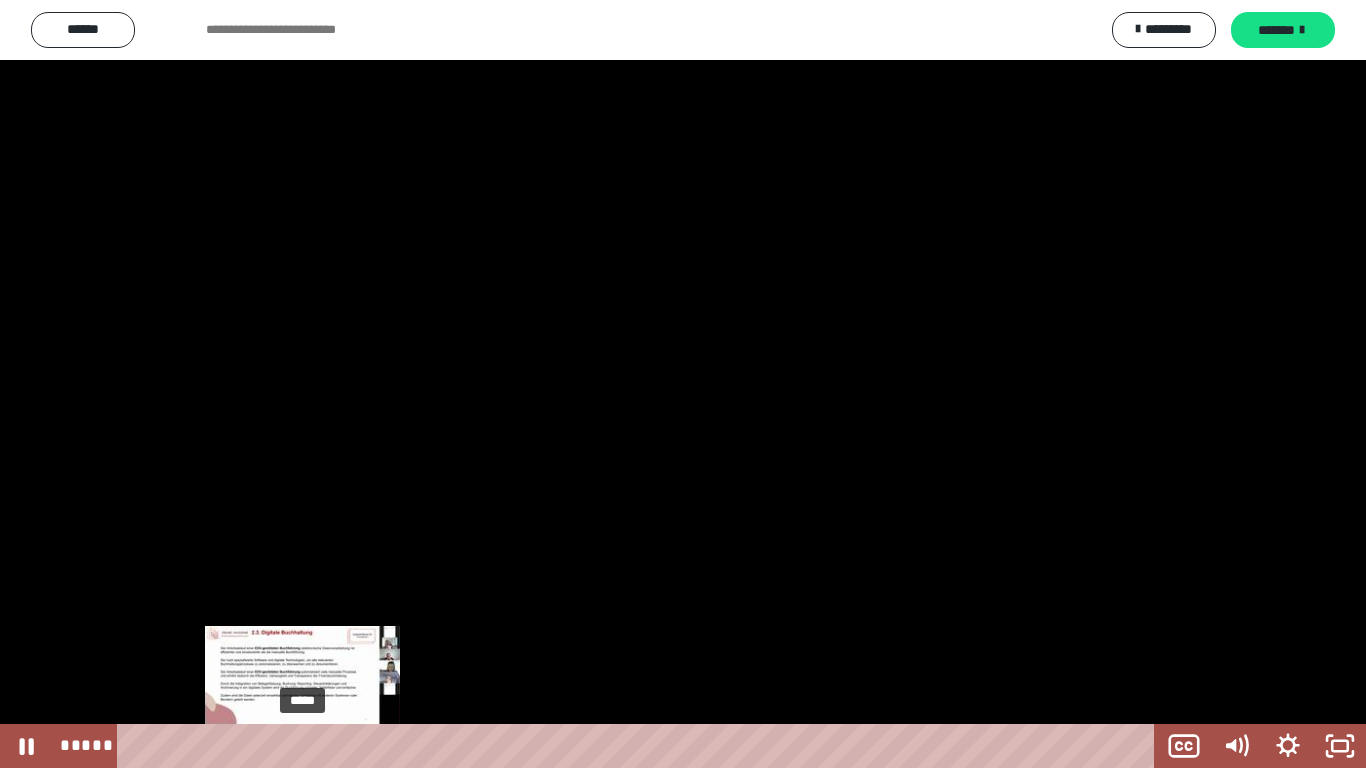 click on "*****" at bounding box center (640, 746) 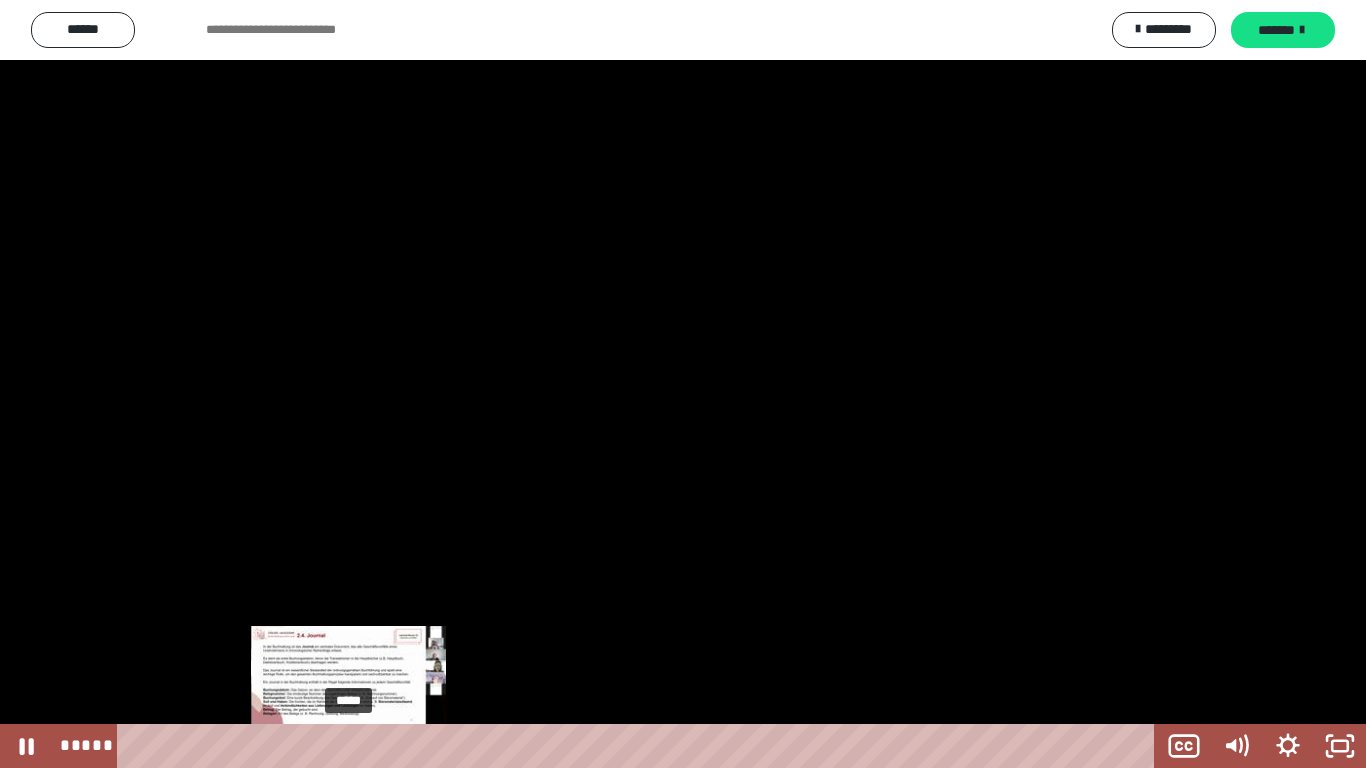 click on "*****" at bounding box center (640, 746) 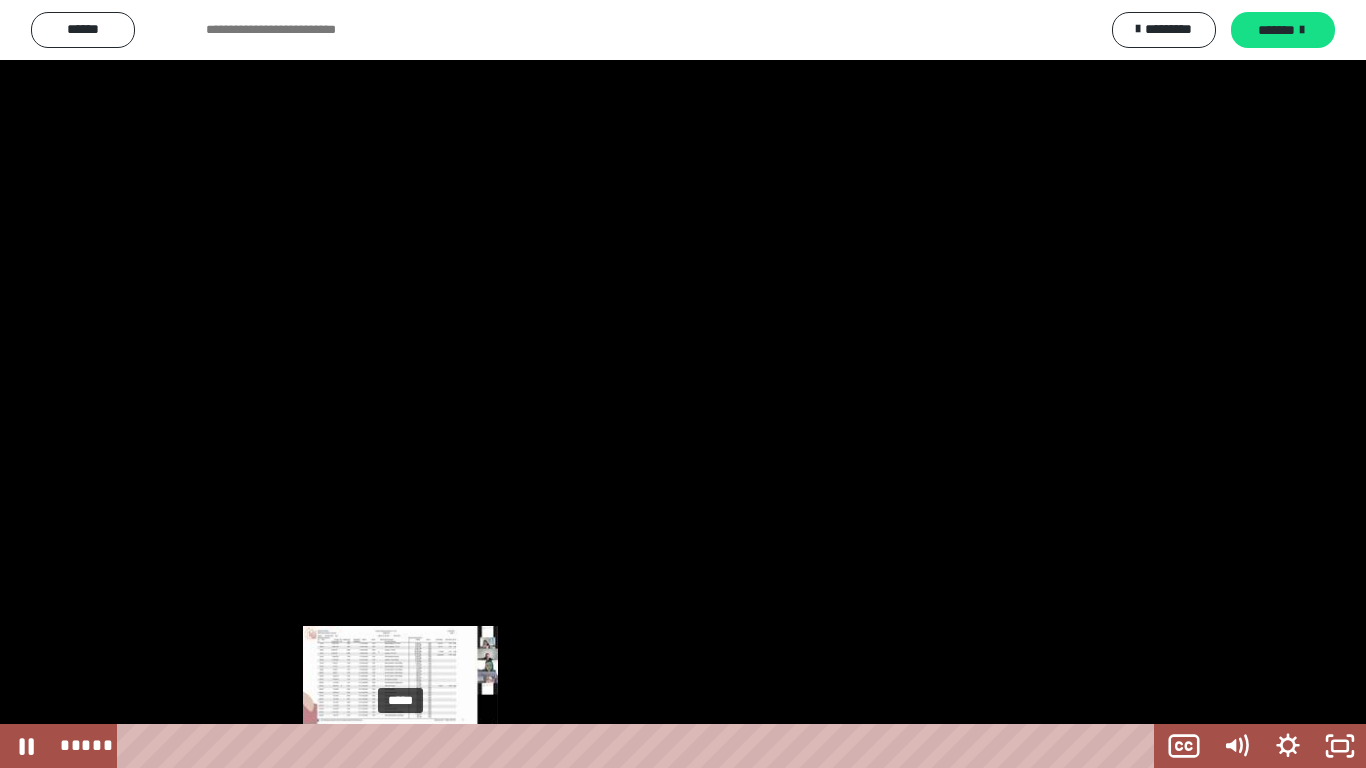 click on "*****" at bounding box center (640, 746) 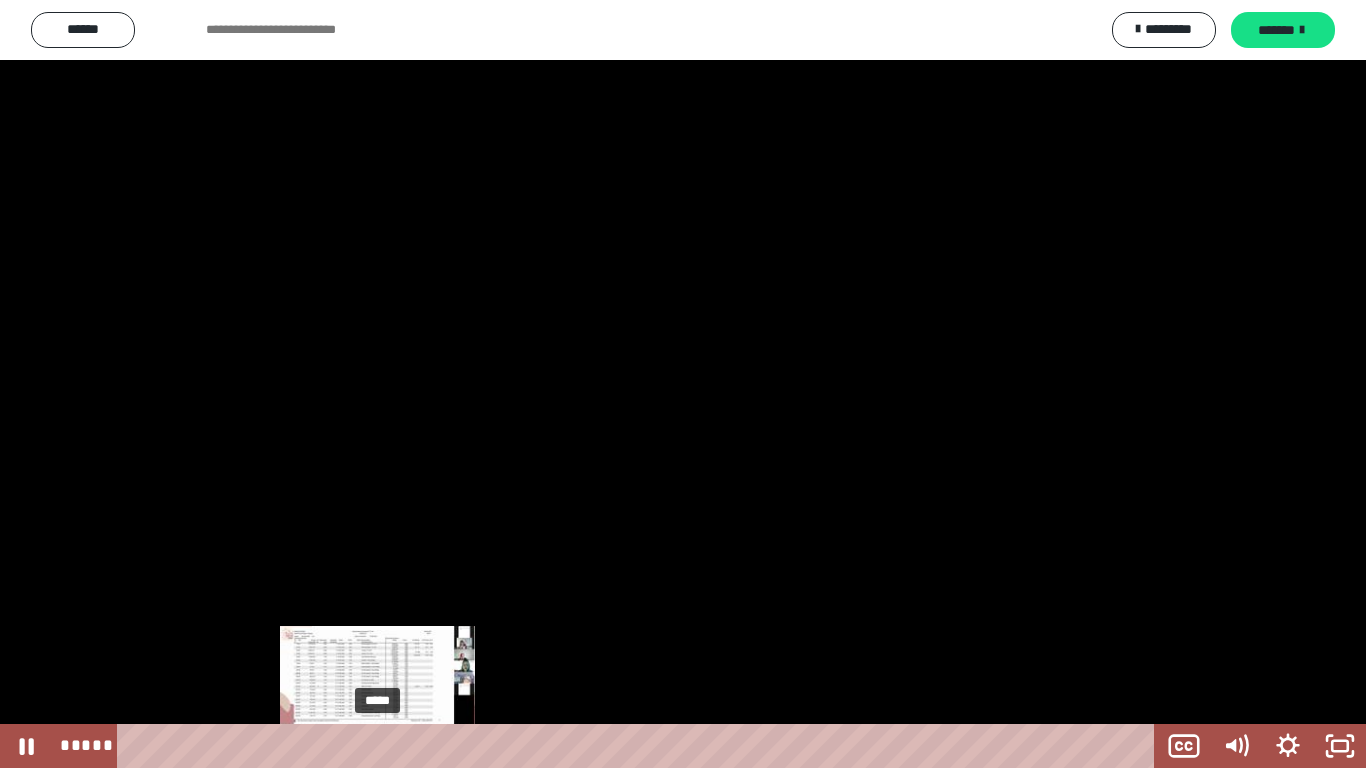 drag, startPoint x: 401, startPoint y: 746, endPoint x: 369, endPoint y: 749, distance: 32.140316 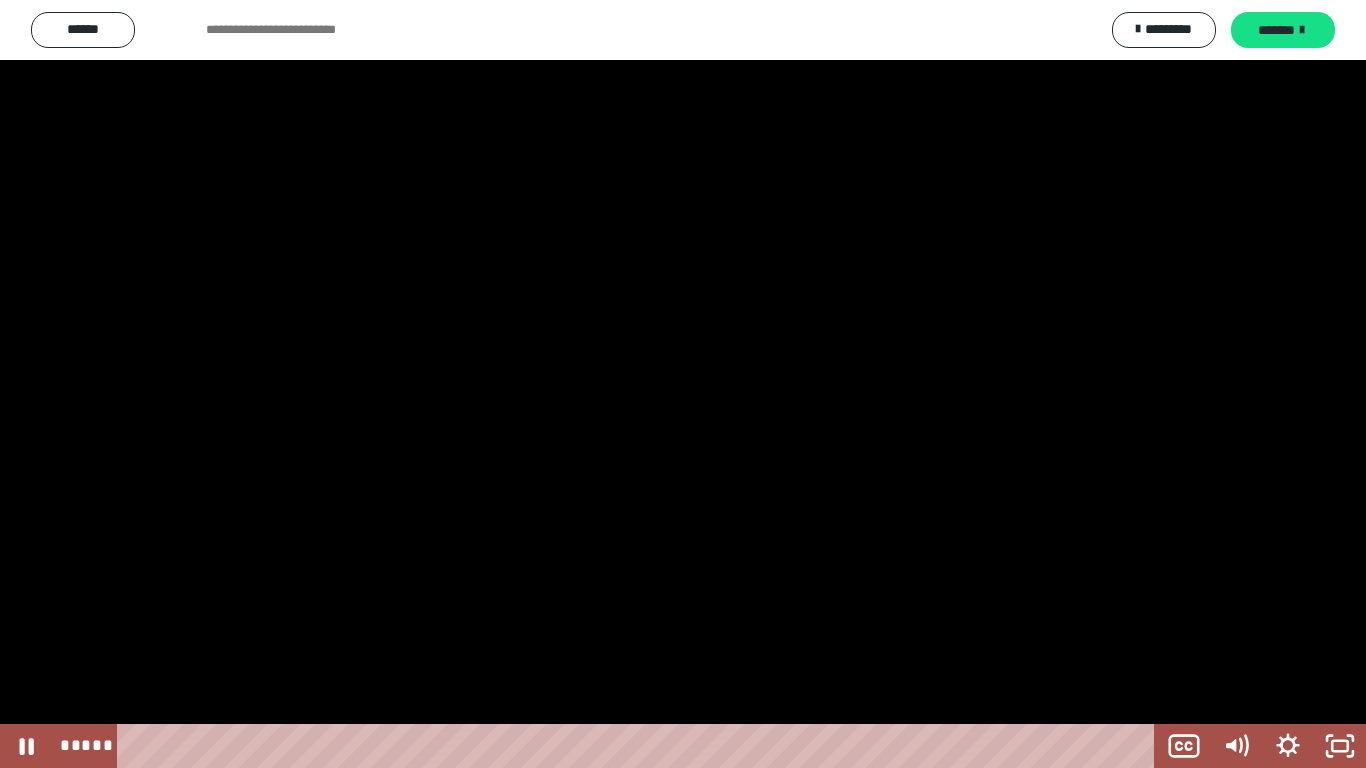 click at bounding box center (683, 384) 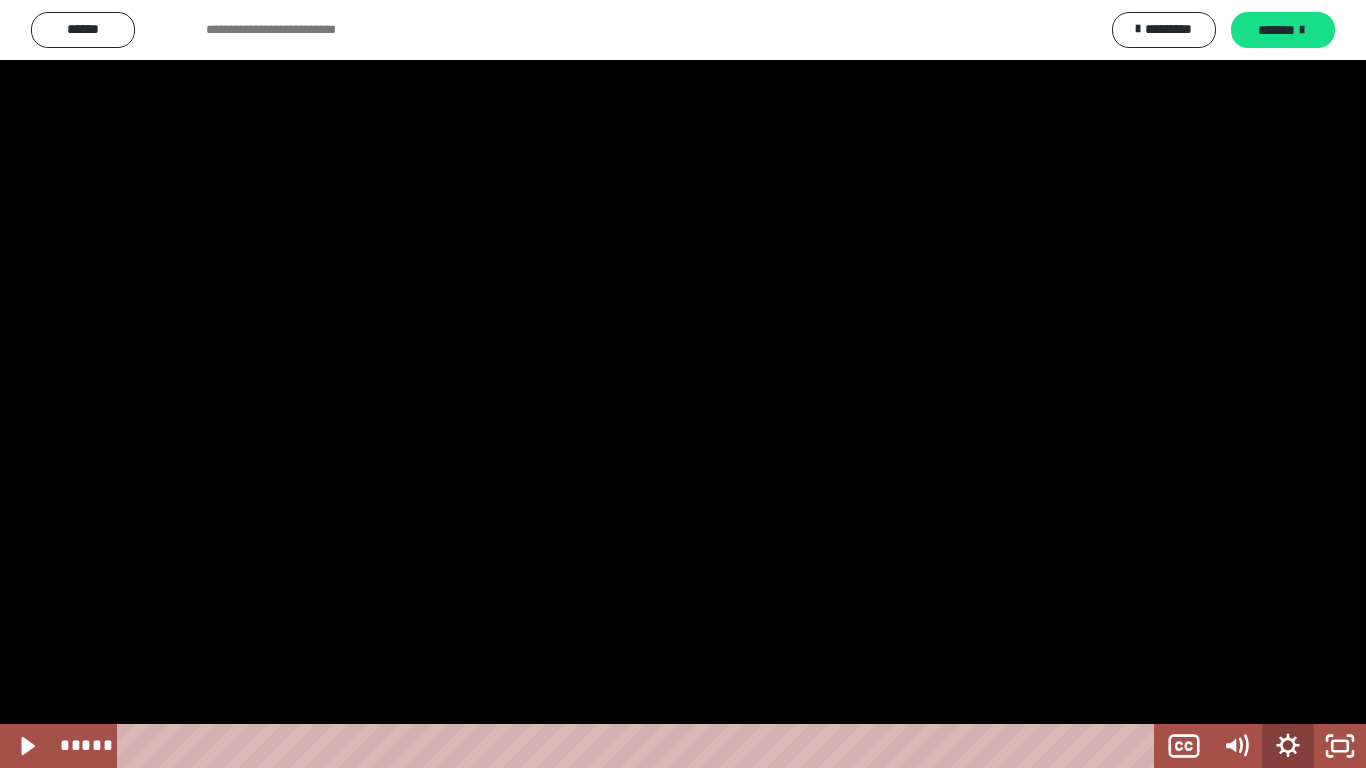 click 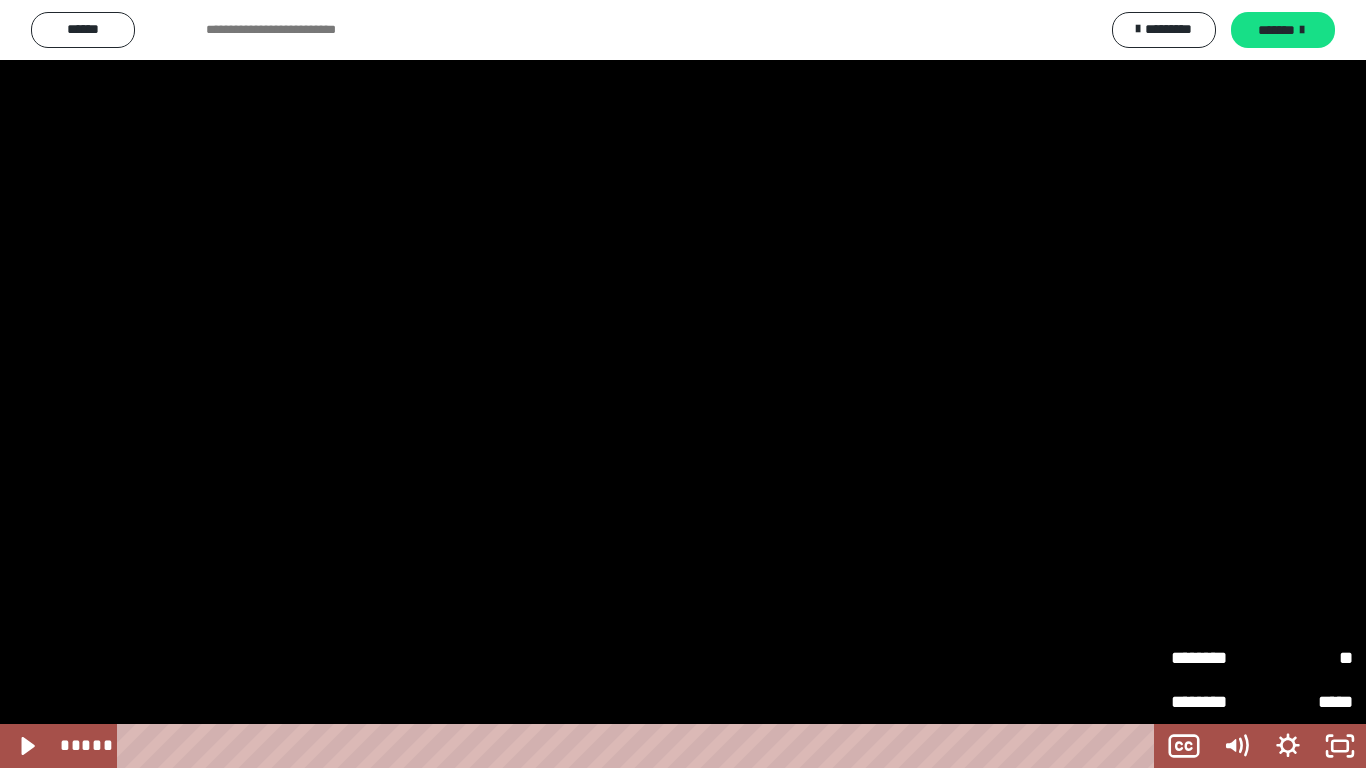 click on "*****" at bounding box center [1307, 702] 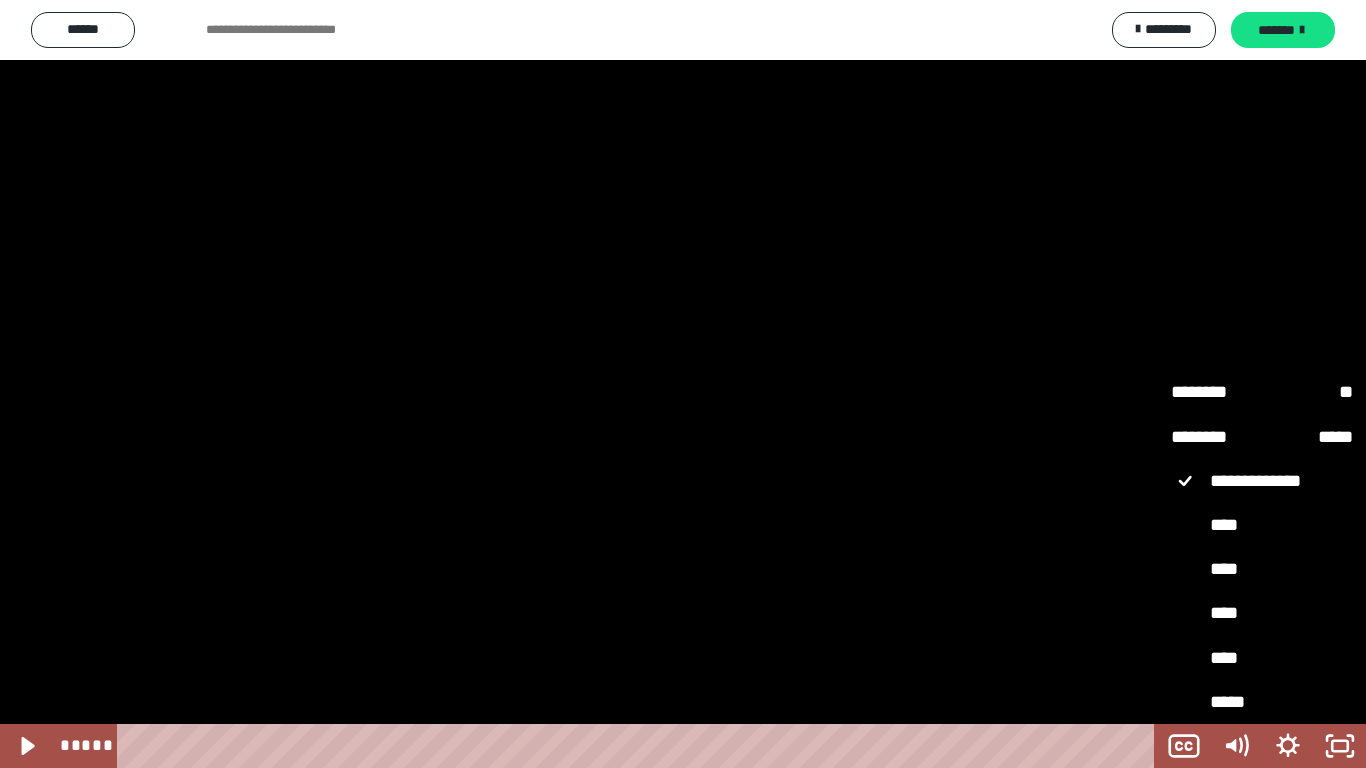 click on "****" at bounding box center [1262, 659] 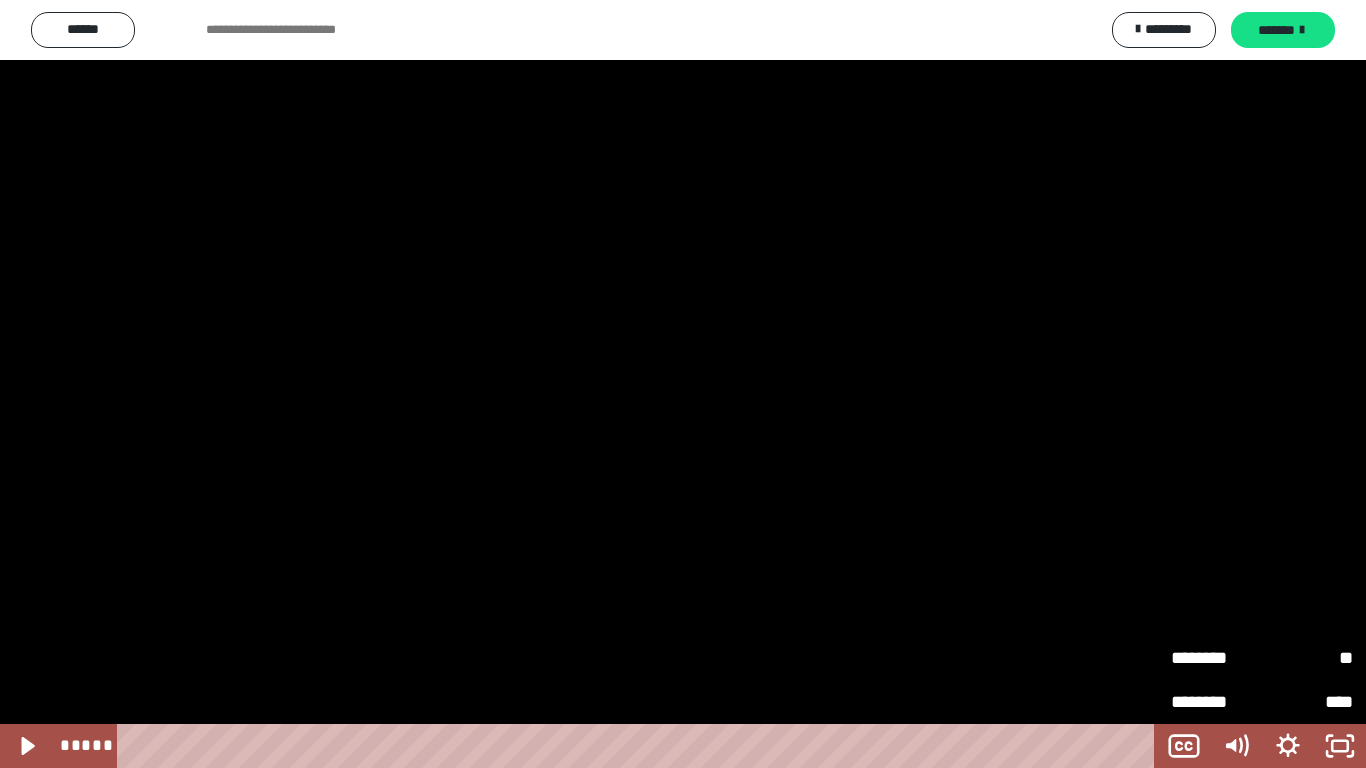 click at bounding box center [683, 384] 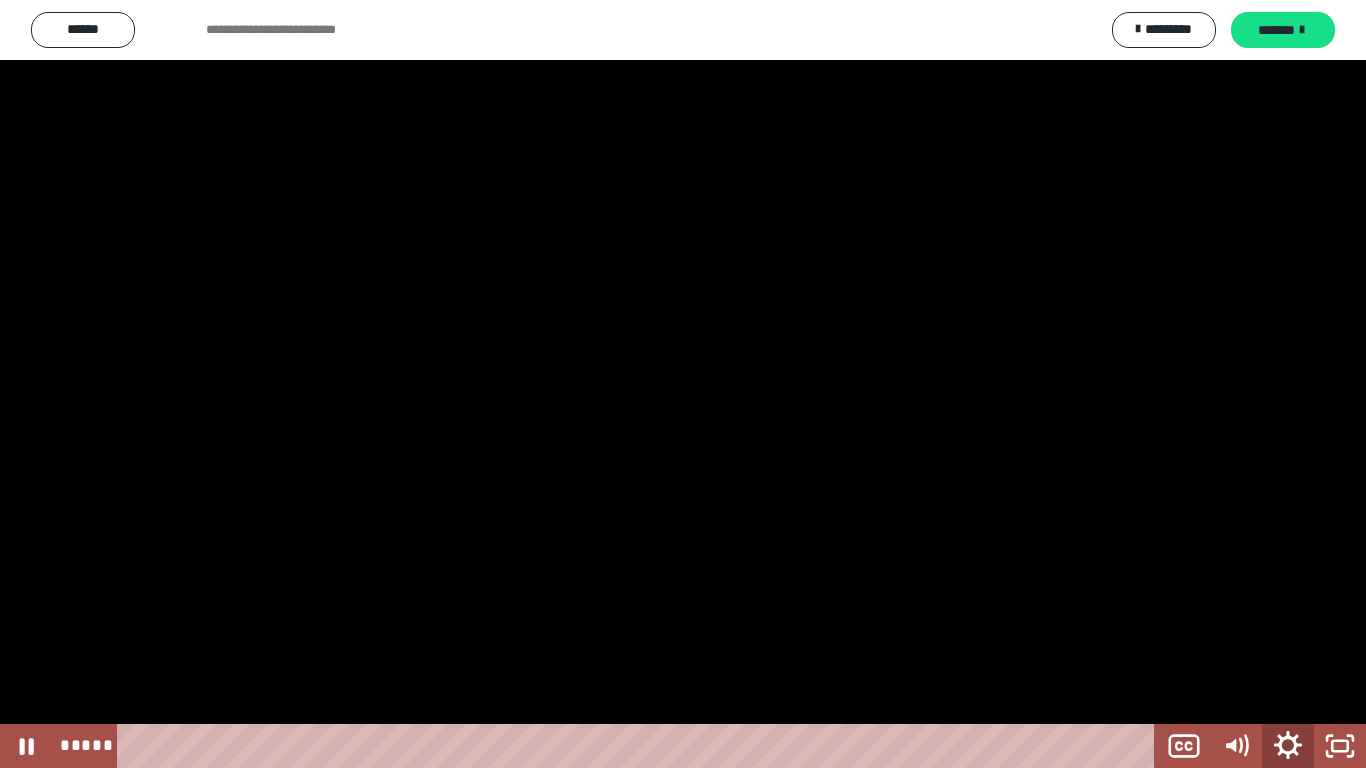 click 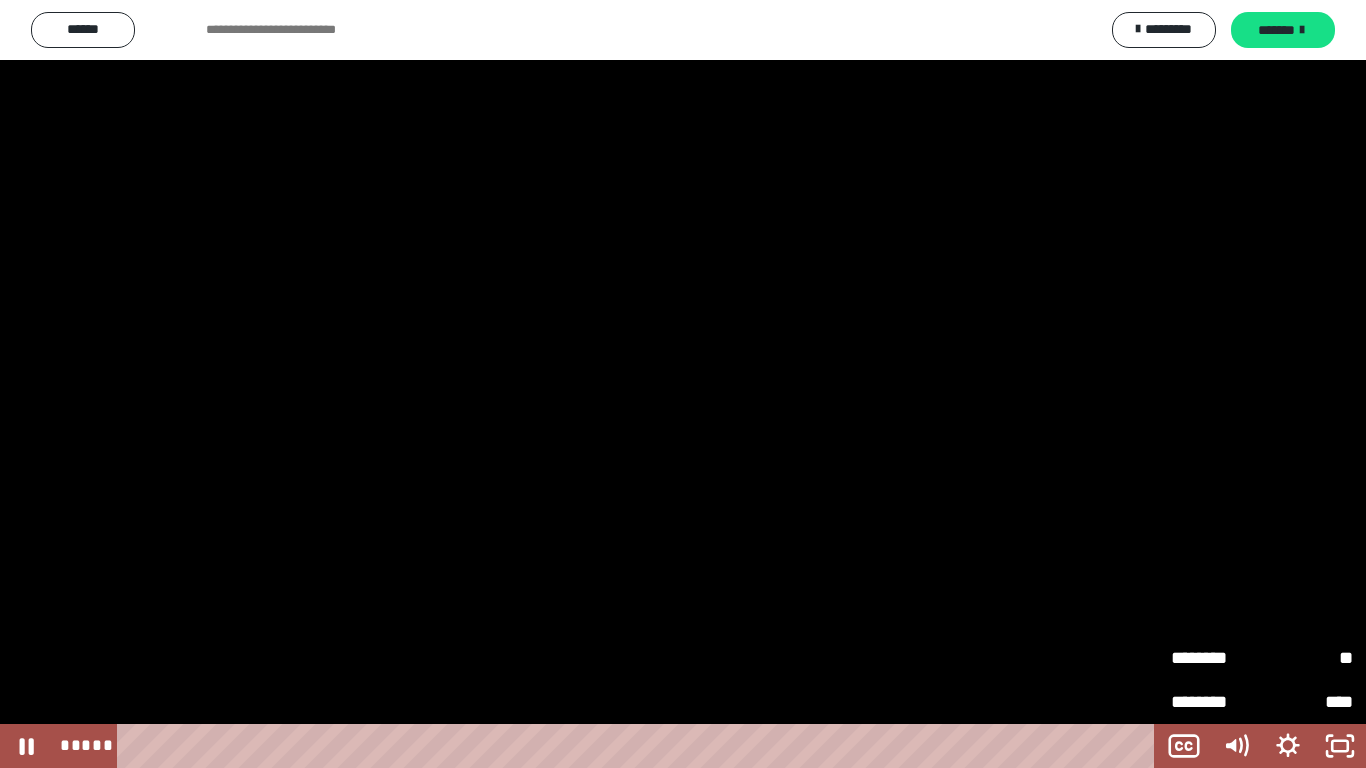 click on "********" at bounding box center (1216, 693) 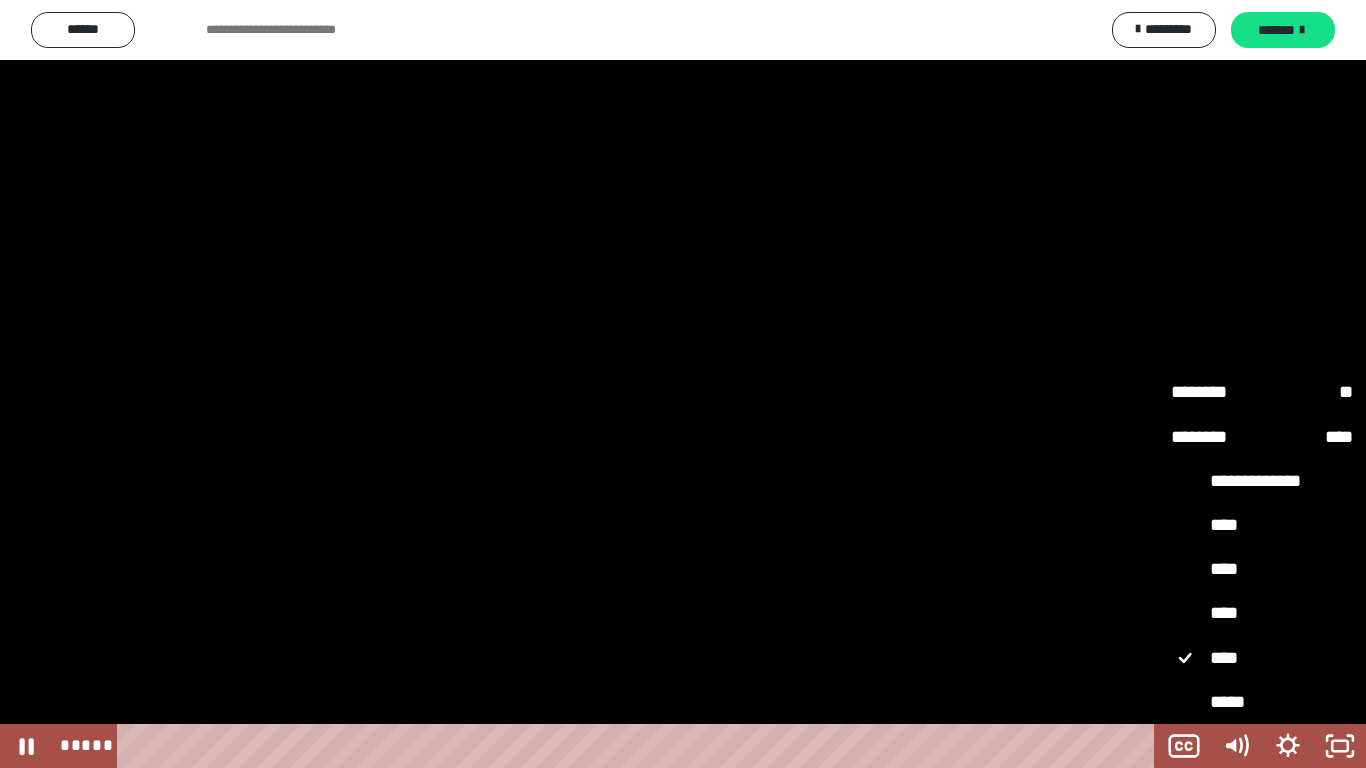 type 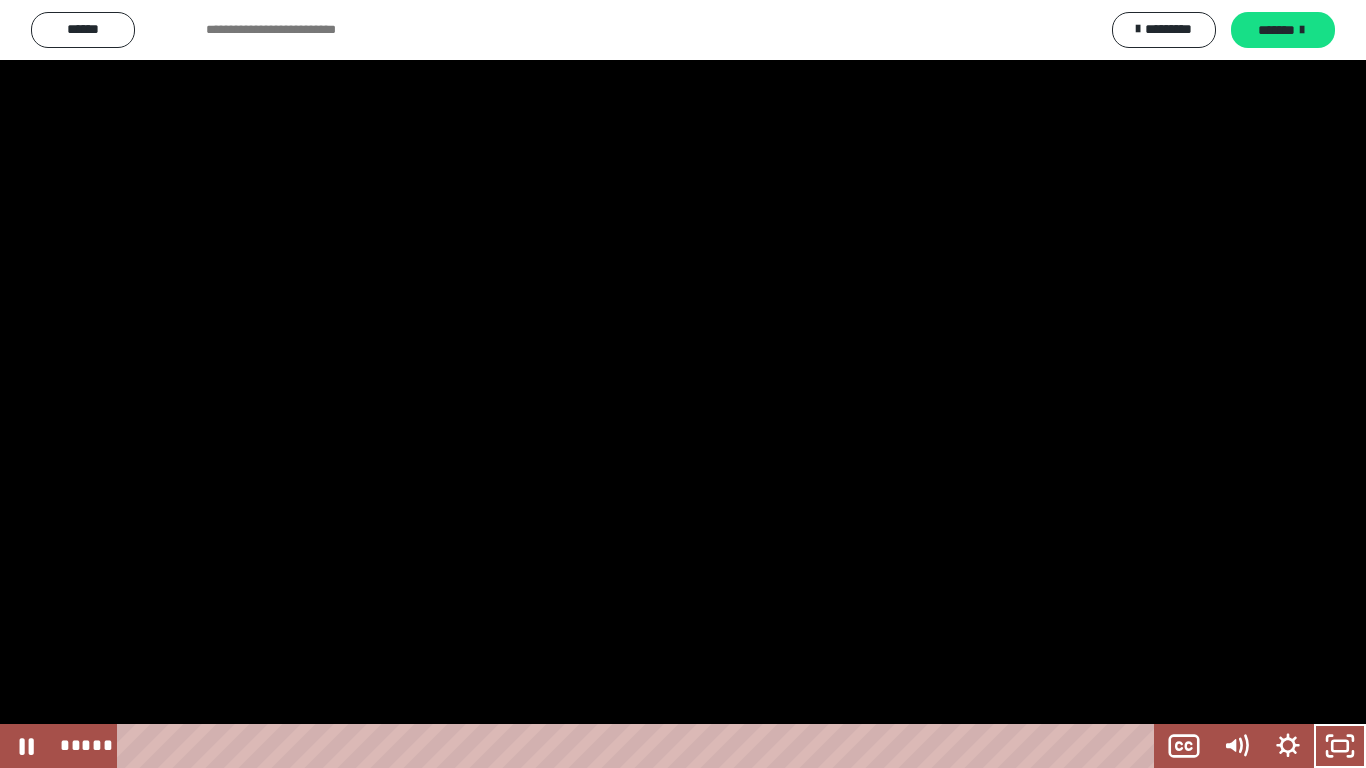 click at bounding box center [683, 384] 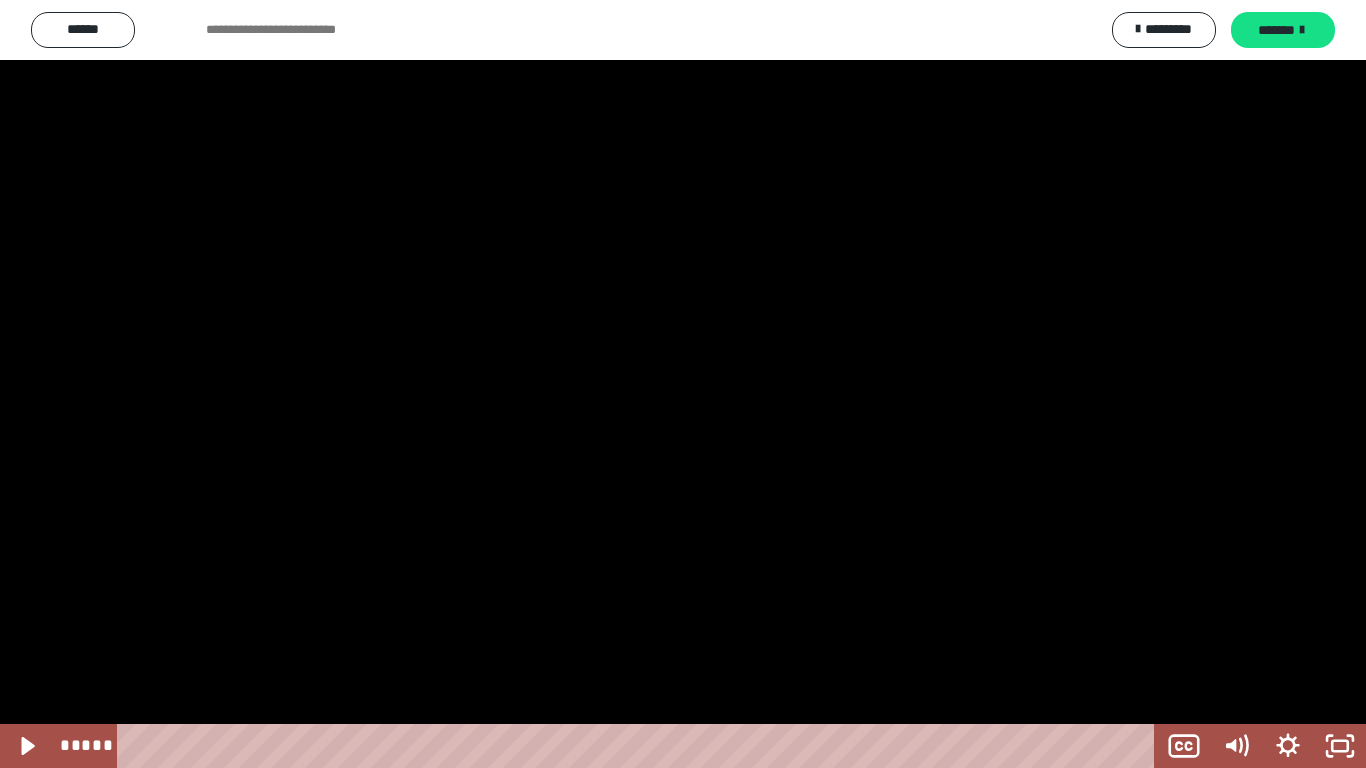 click at bounding box center (683, 384) 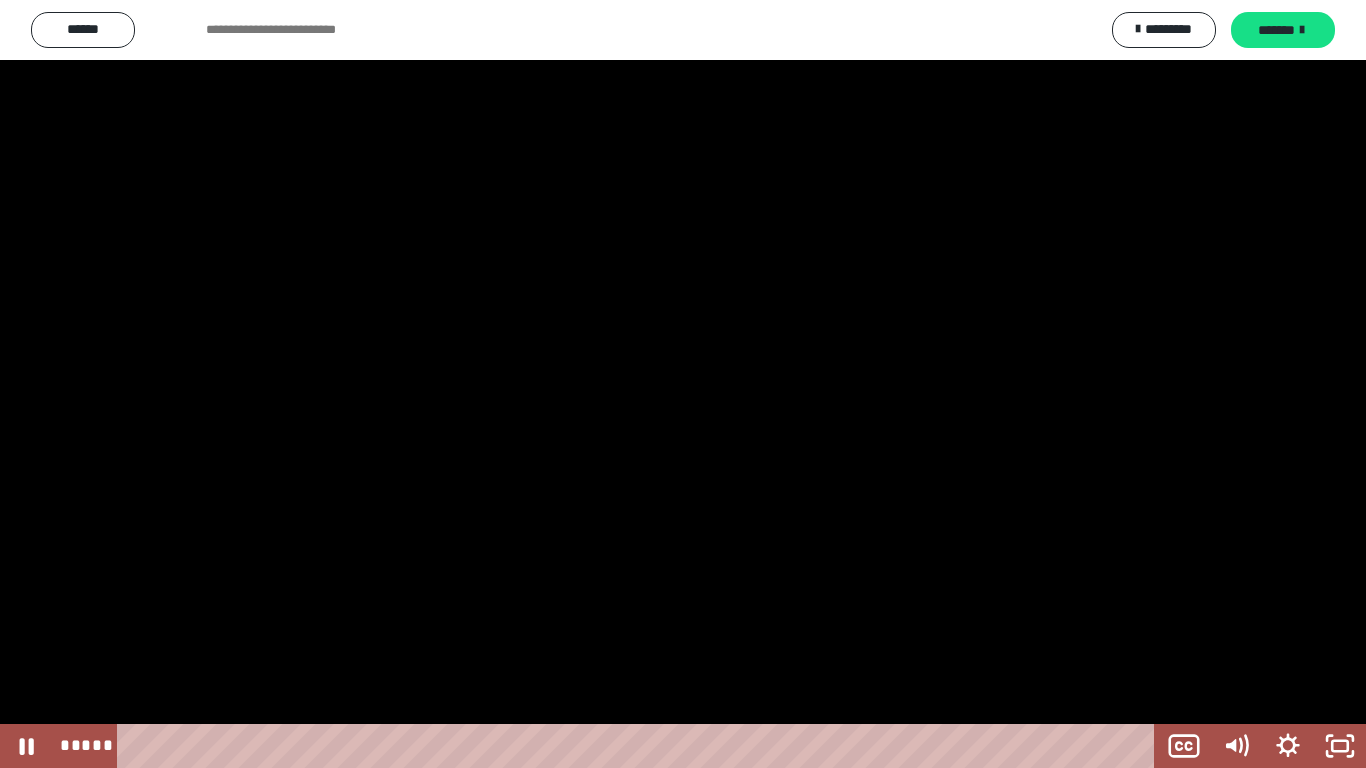 click at bounding box center [683, 384] 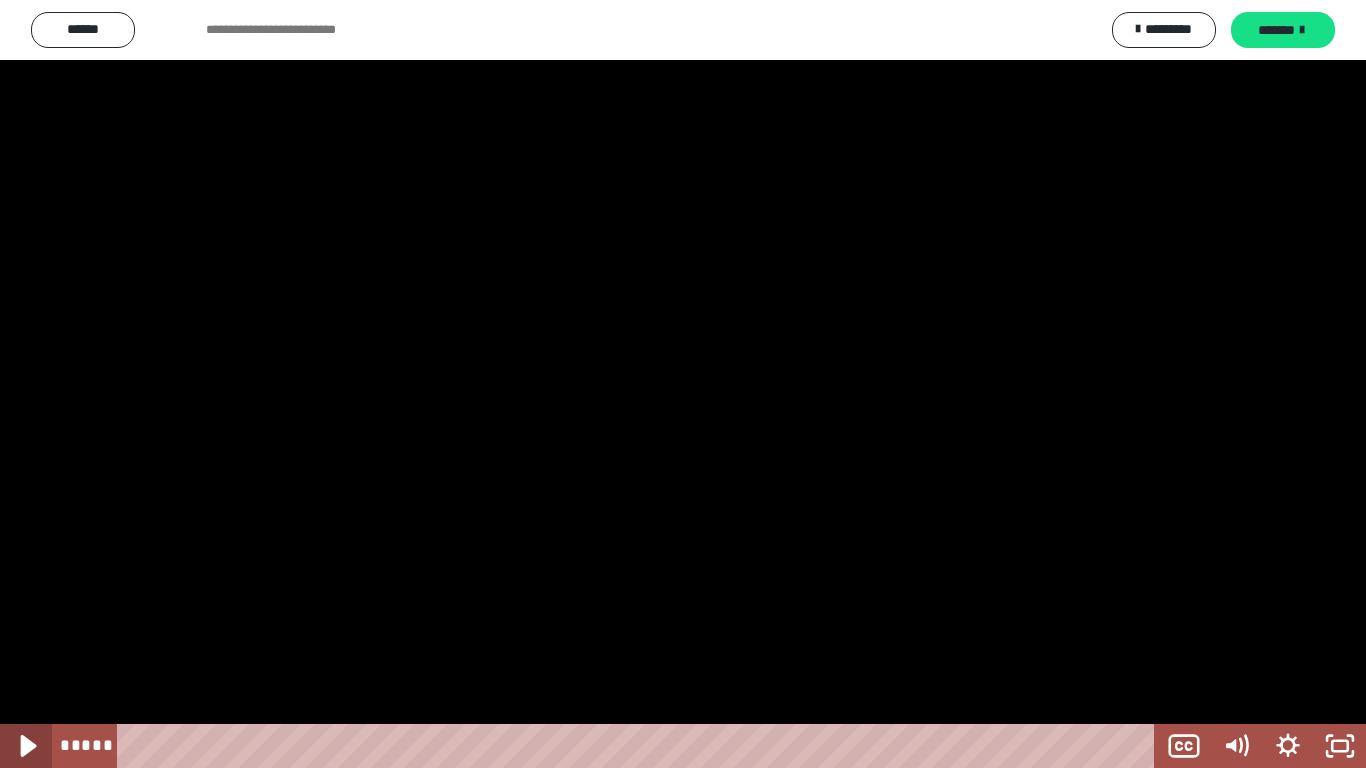 click 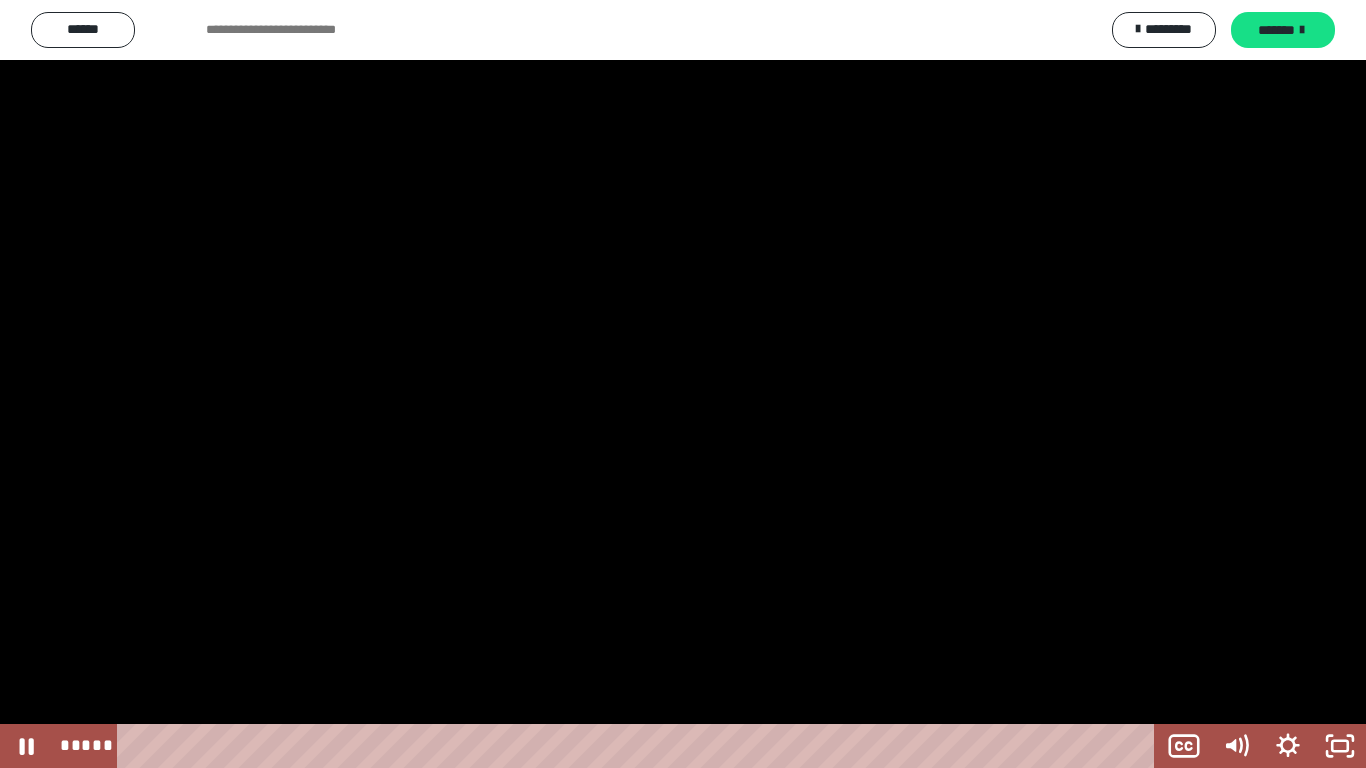 click at bounding box center (683, 384) 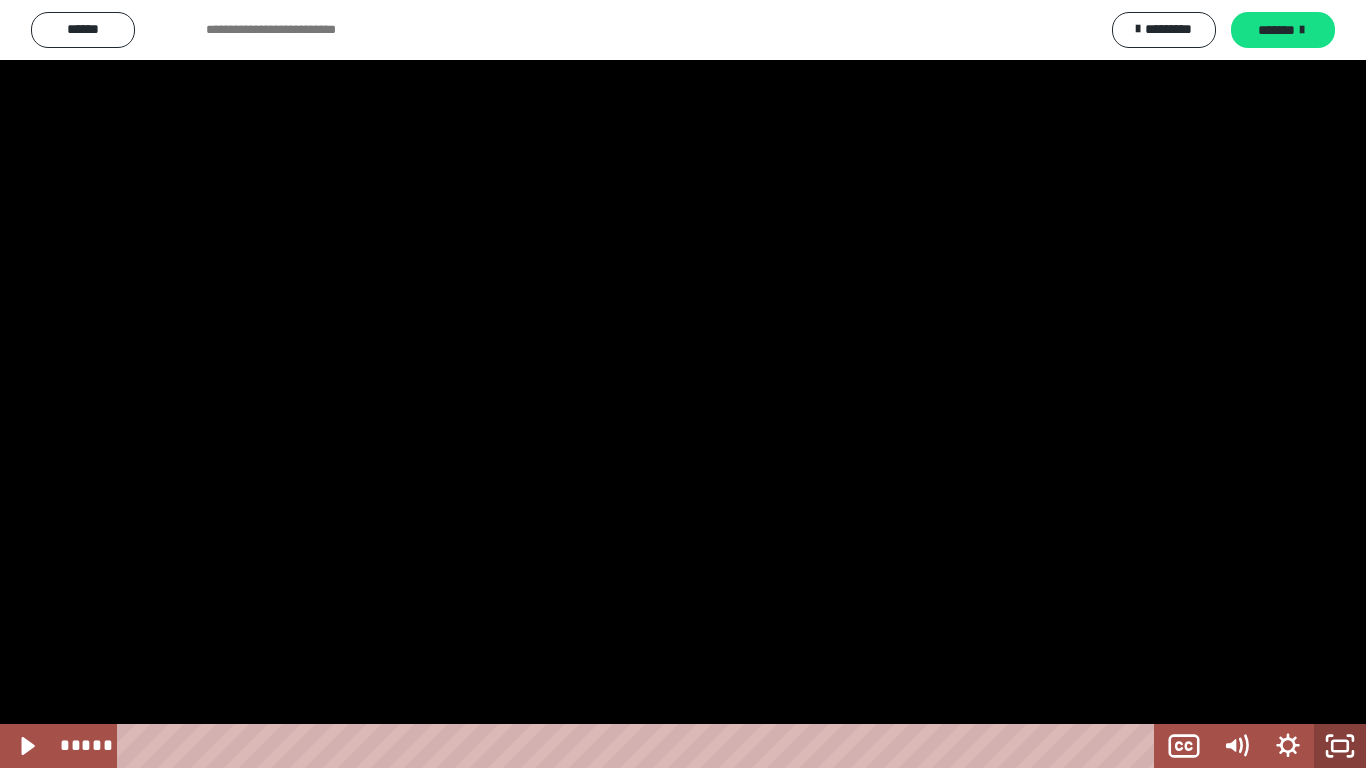 click 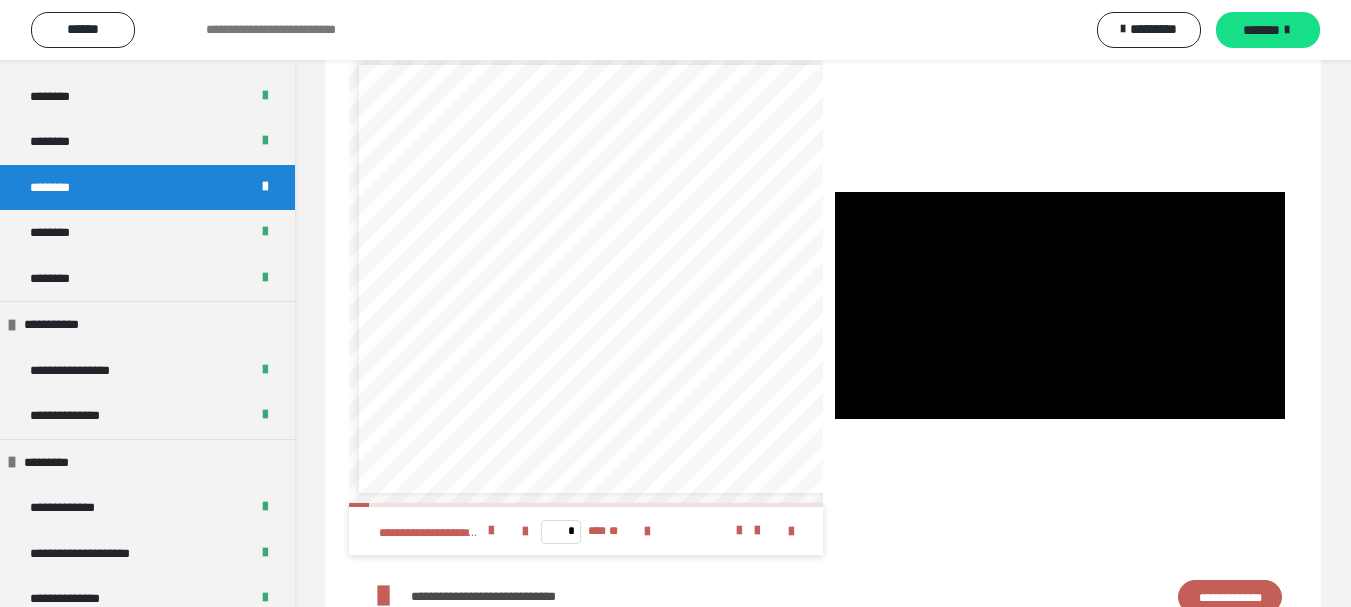 scroll, scrollTop: 683, scrollLeft: 0, axis: vertical 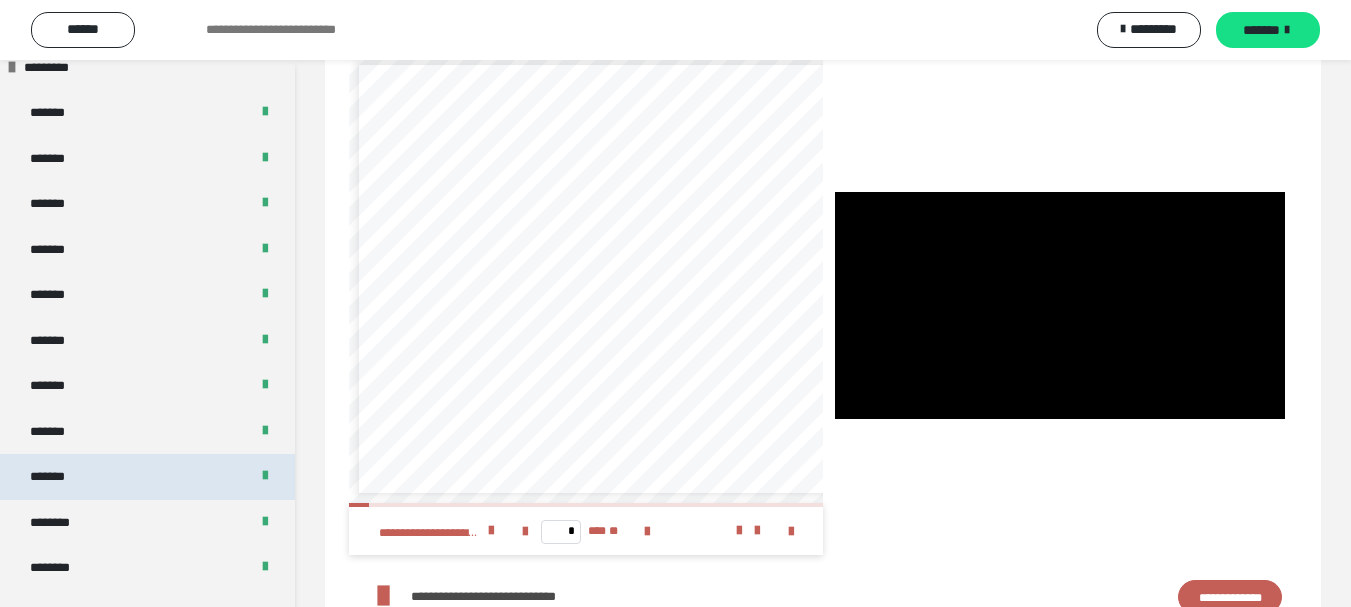 click on "*******" at bounding box center [58, 477] 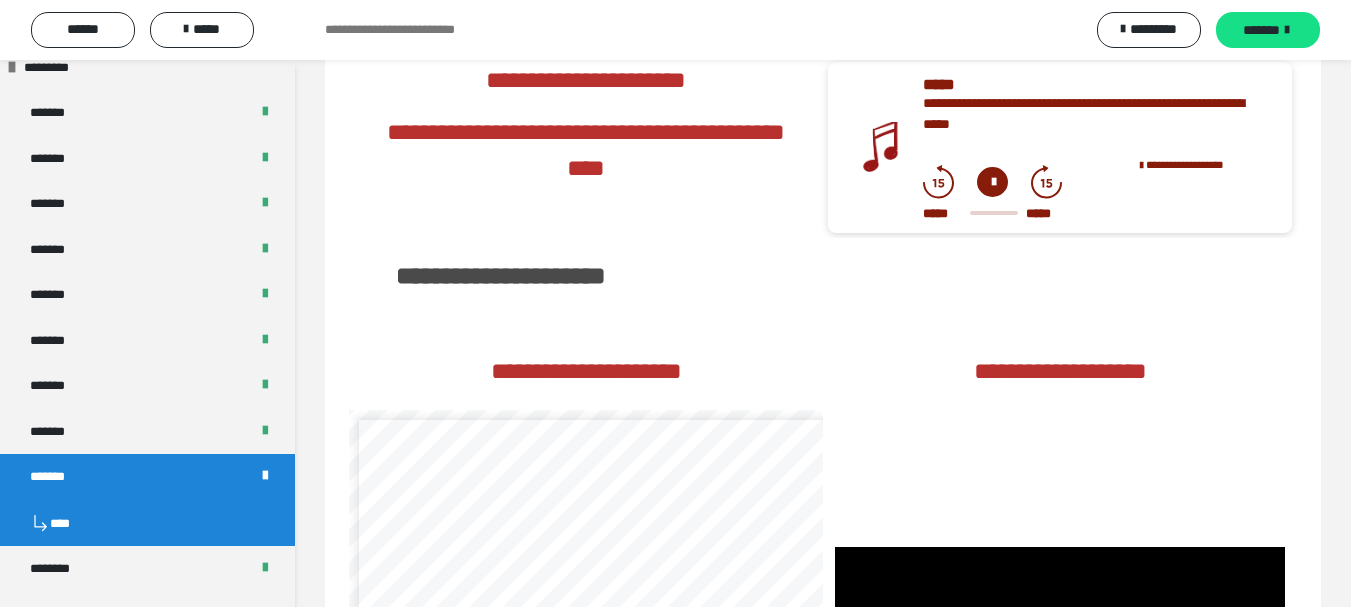 click on "*******" at bounding box center (58, 477) 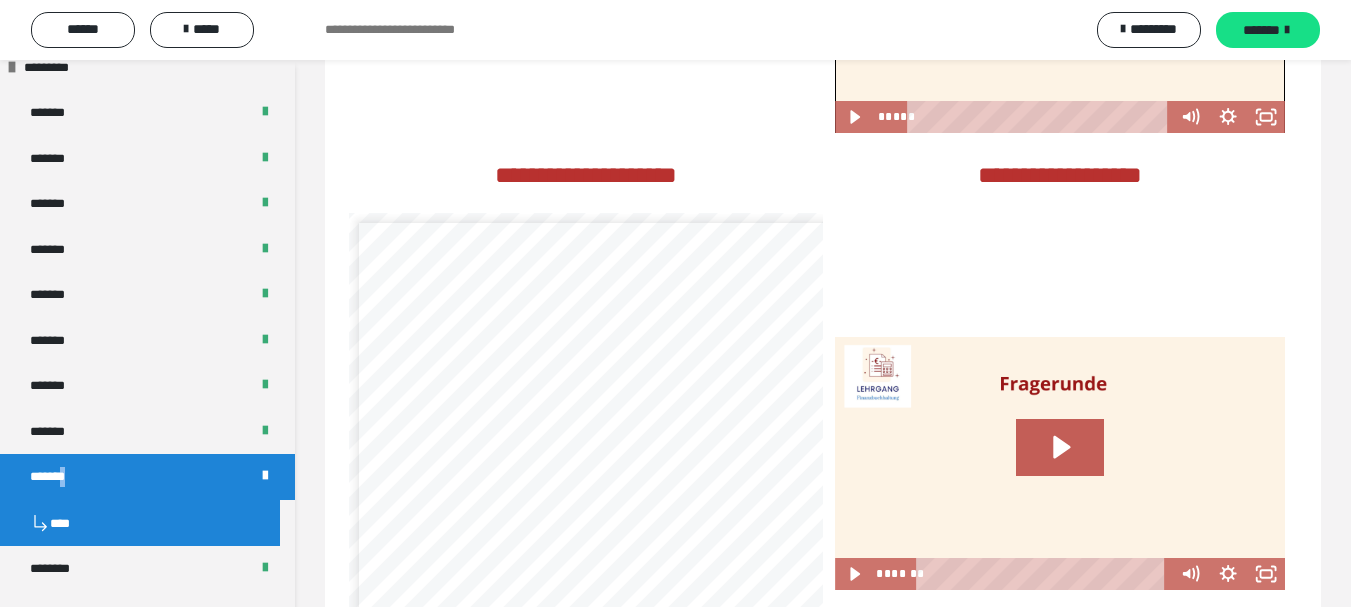 scroll, scrollTop: 3191, scrollLeft: 0, axis: vertical 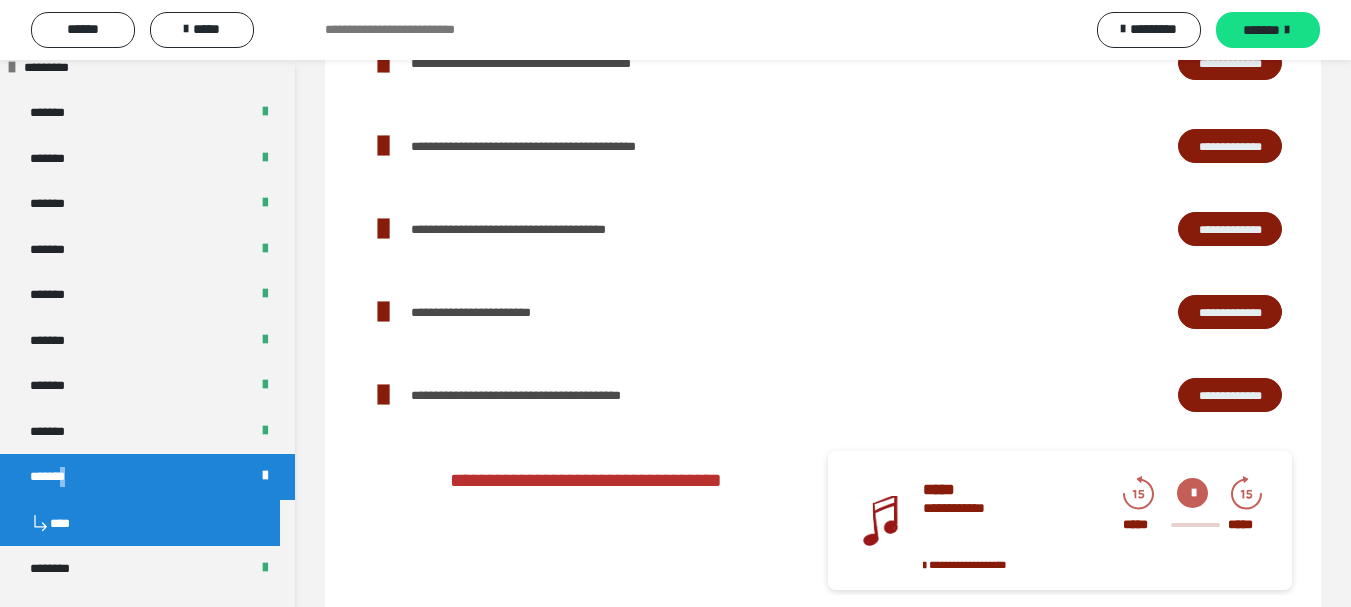 click on "**********" at bounding box center (1230, 395) 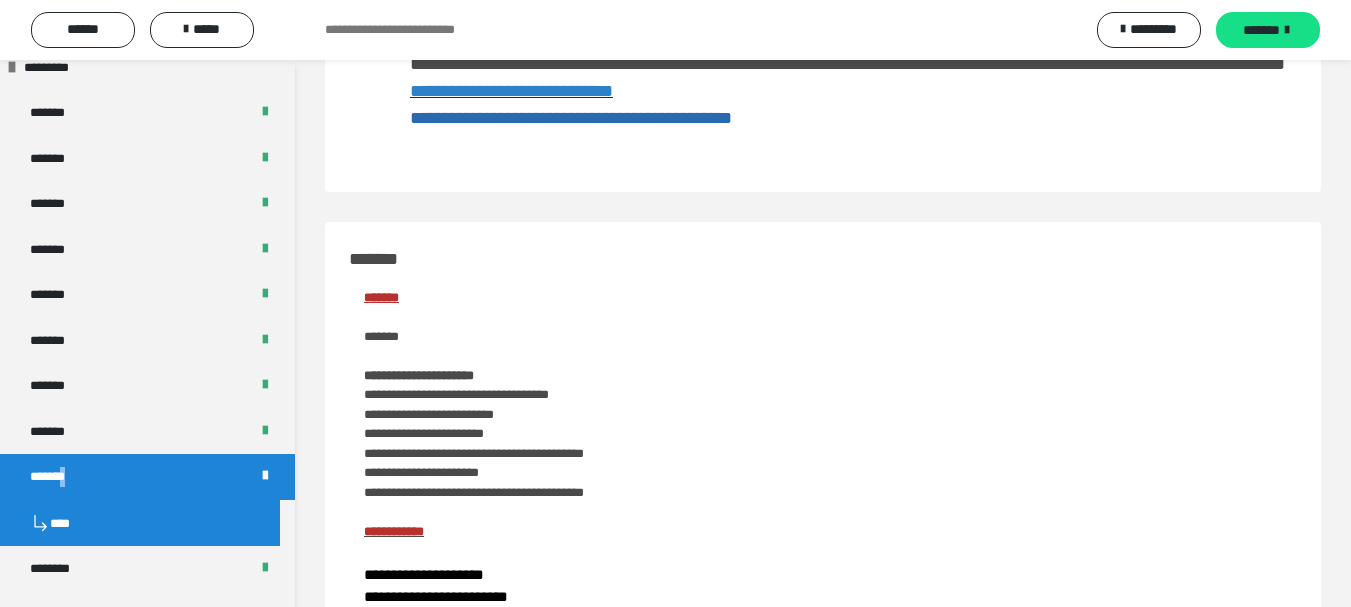 scroll, scrollTop: 18, scrollLeft: 0, axis: vertical 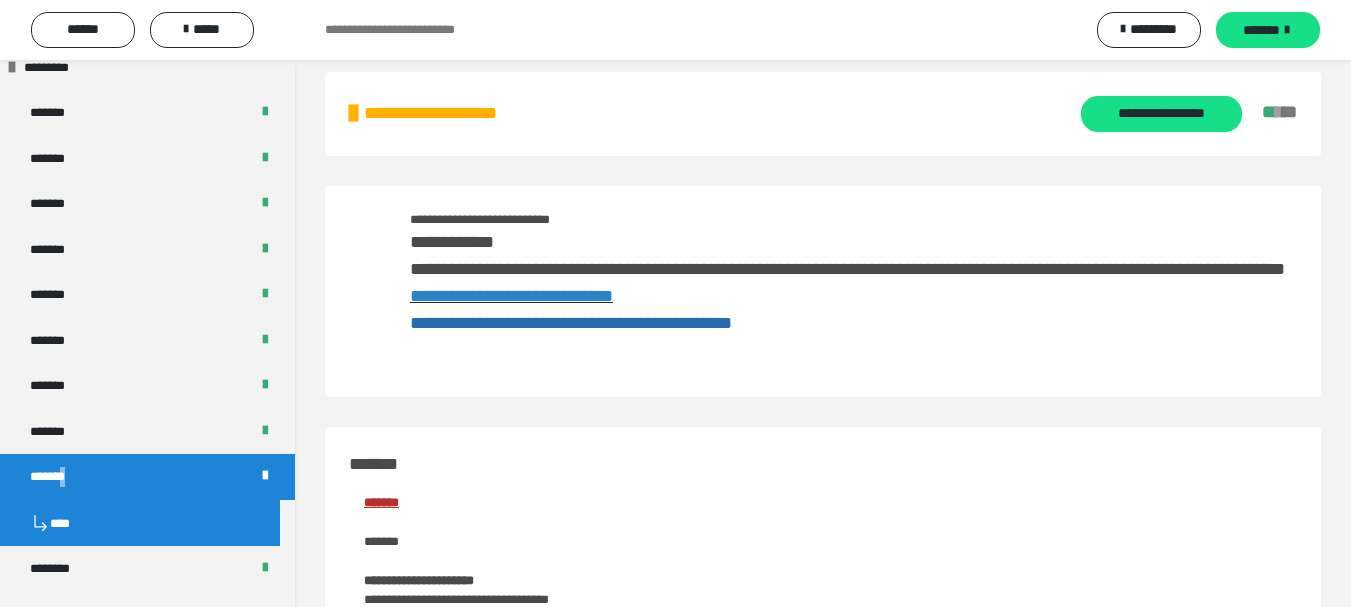 click on "**********" at bounding box center [511, 296] 